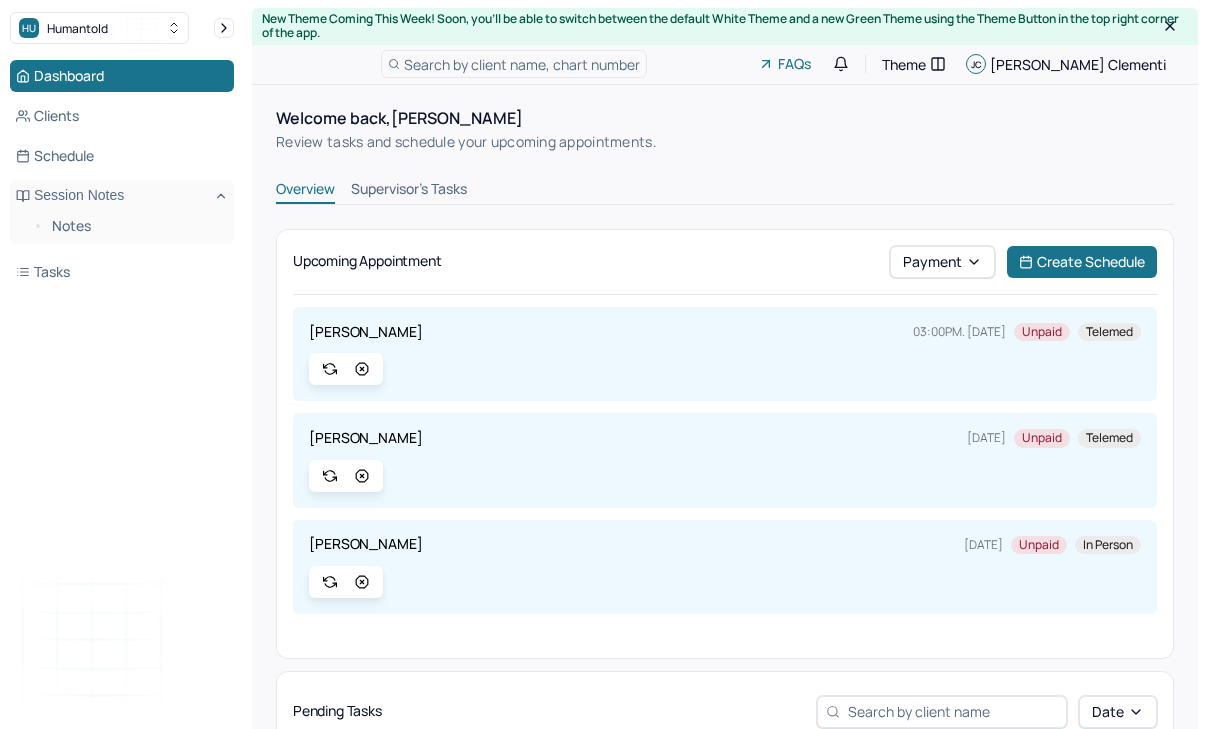 scroll, scrollTop: 0, scrollLeft: 0, axis: both 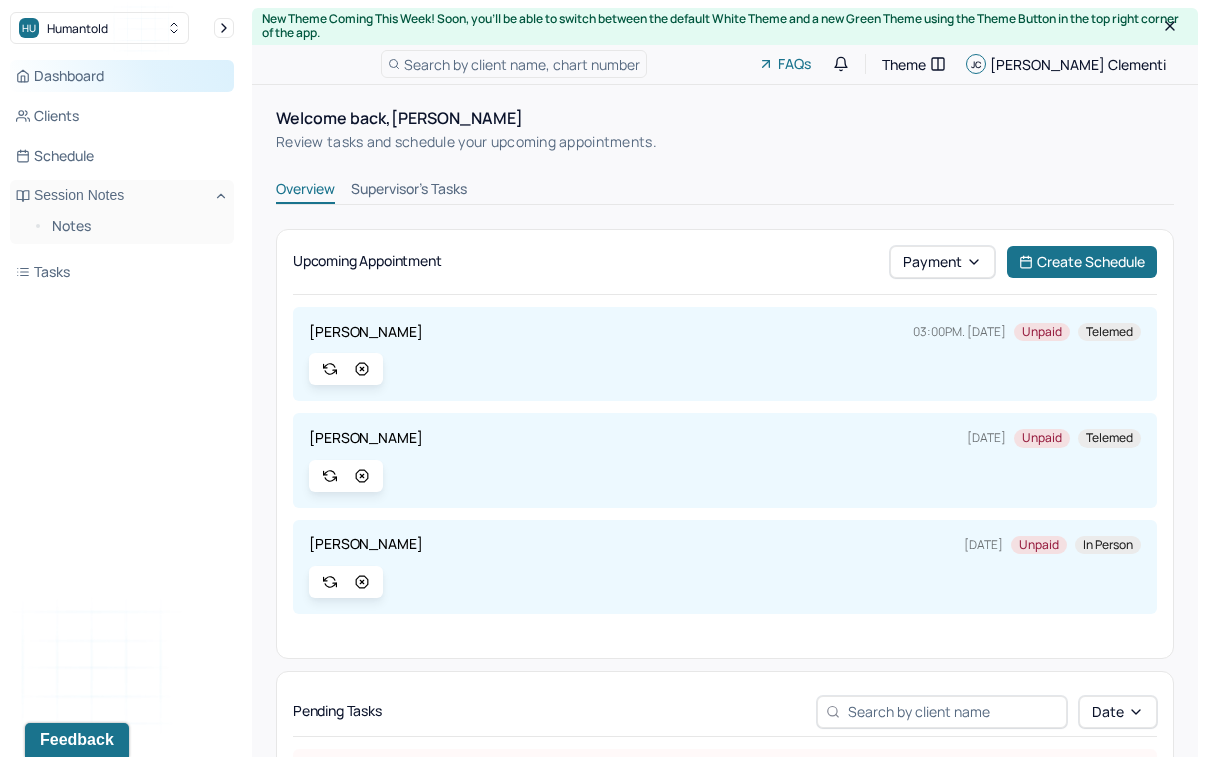 click on "Dashboard" at bounding box center [122, 76] 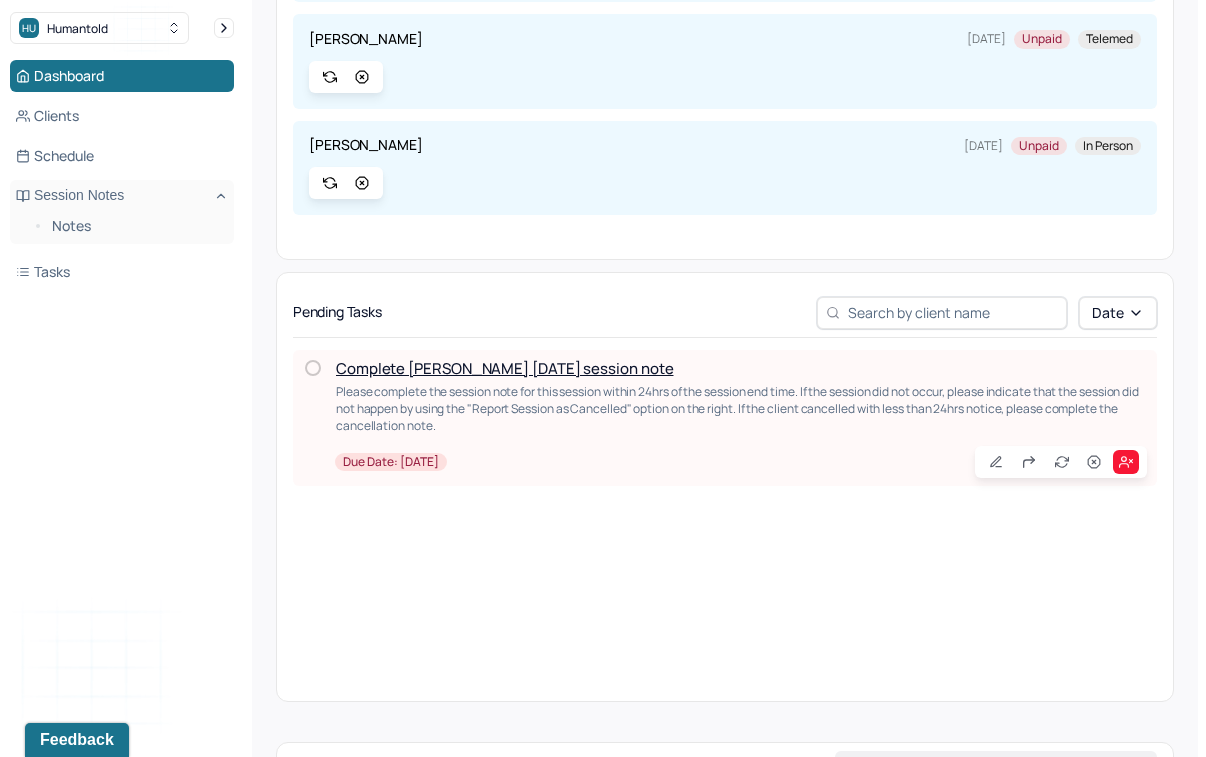 scroll, scrollTop: 408, scrollLeft: 0, axis: vertical 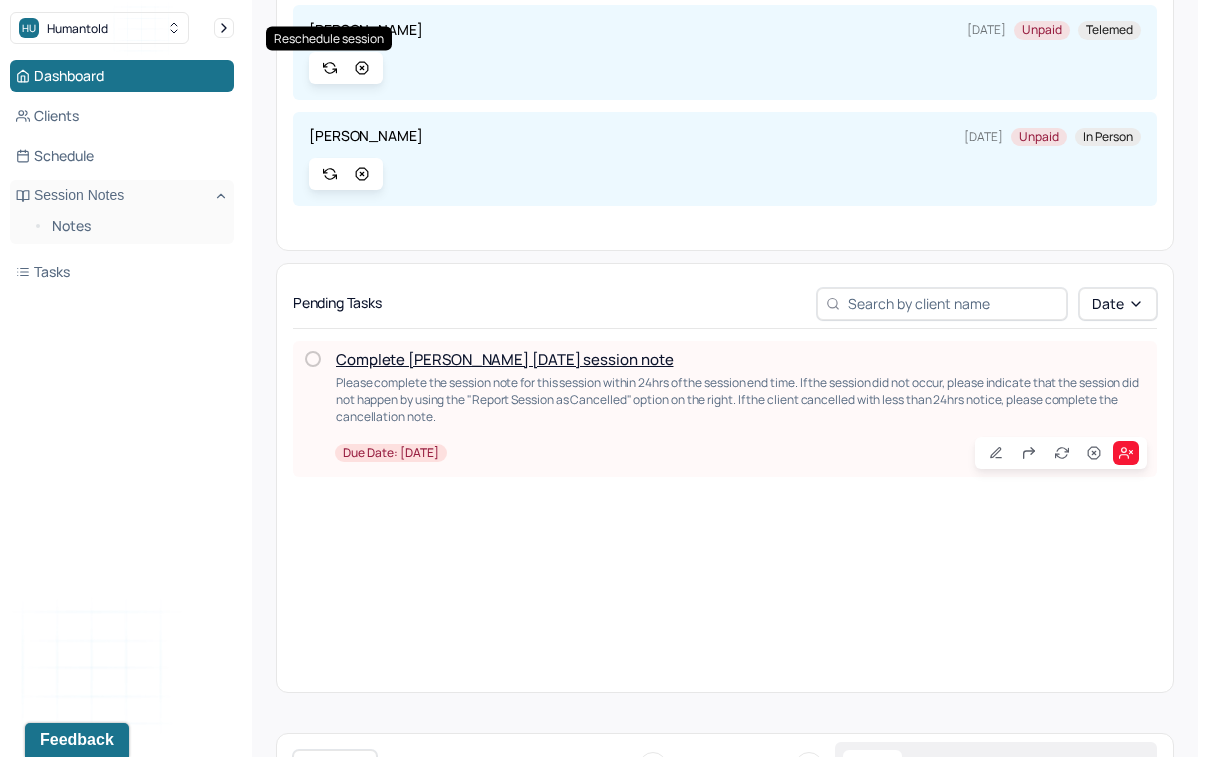 click on "Complete [PERSON_NAME] [DATE] session note" at bounding box center [504, 359] 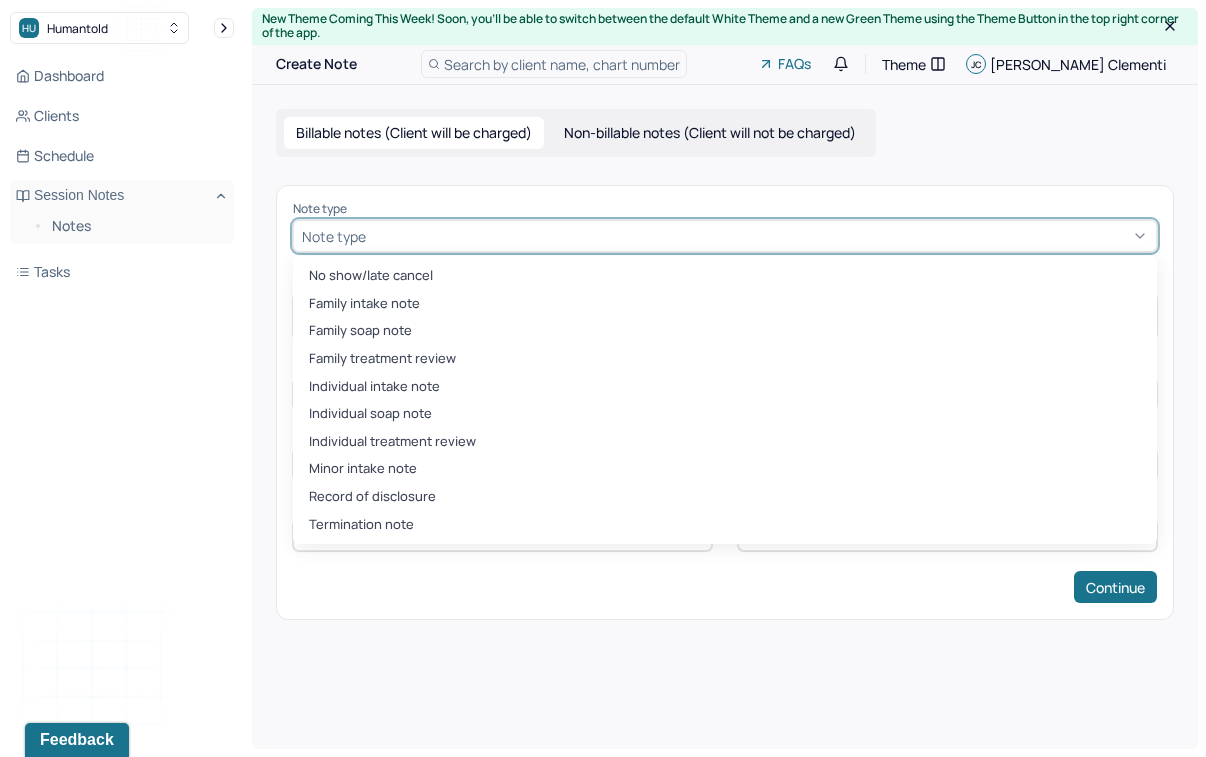click at bounding box center (759, 236) 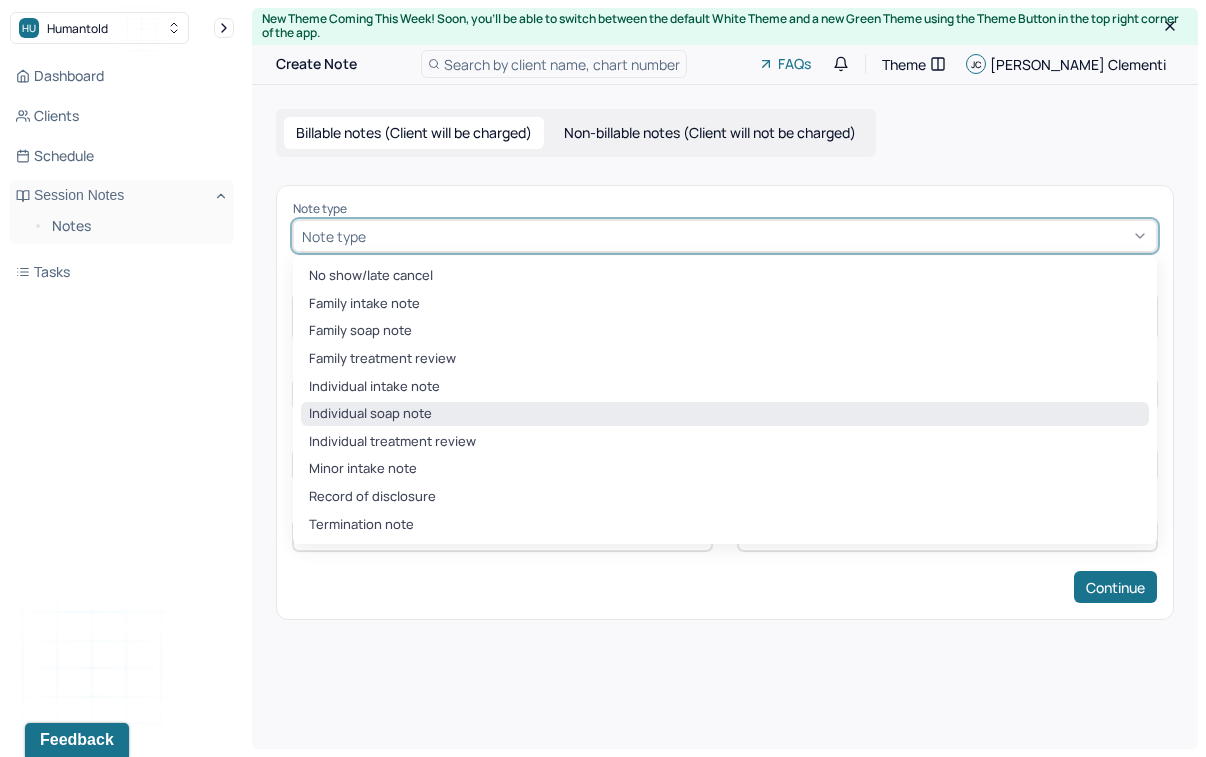 click on "Individual soap note" at bounding box center [725, 414] 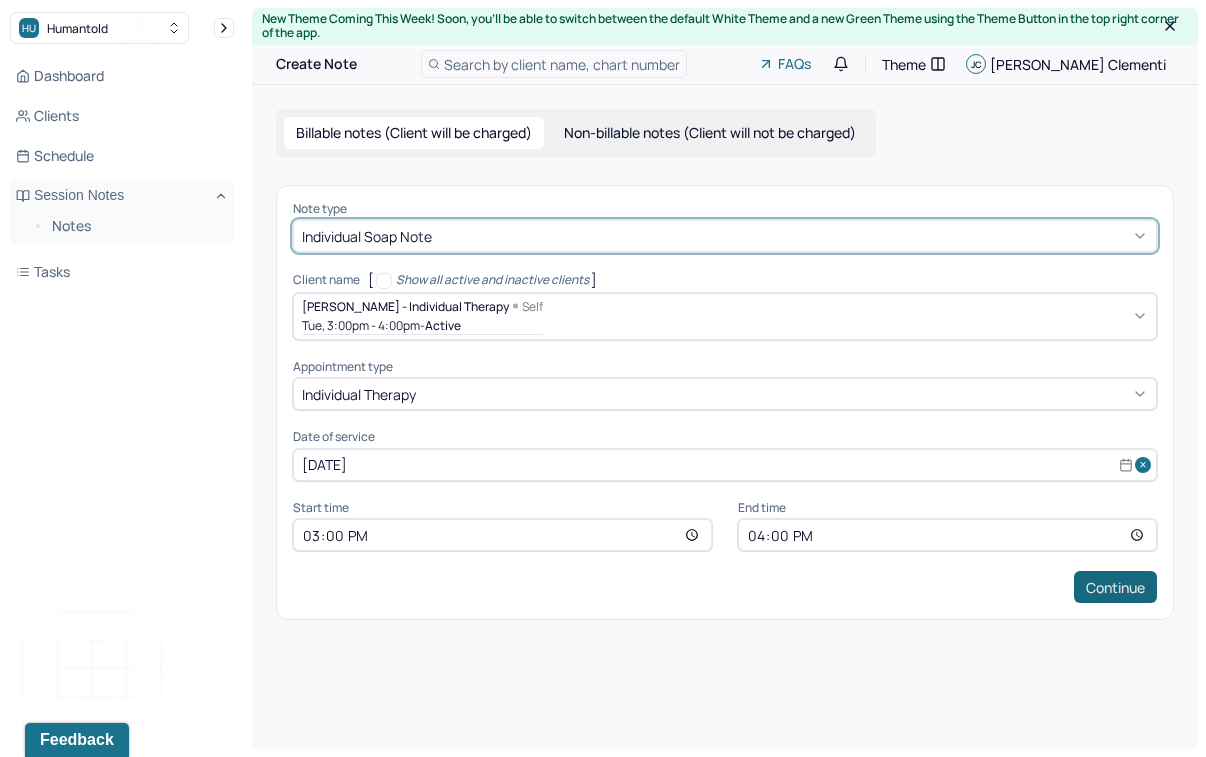 click on "Continue" at bounding box center (1115, 587) 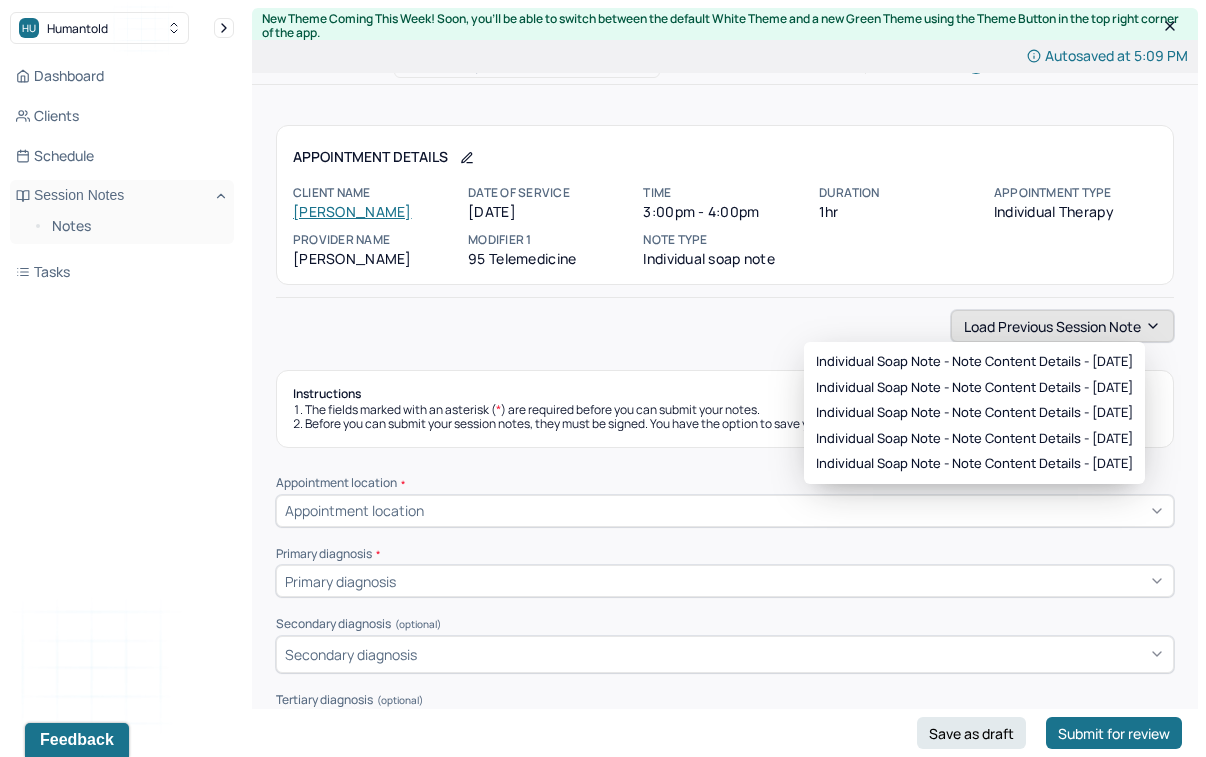 click on "Load previous session note" at bounding box center (1062, 326) 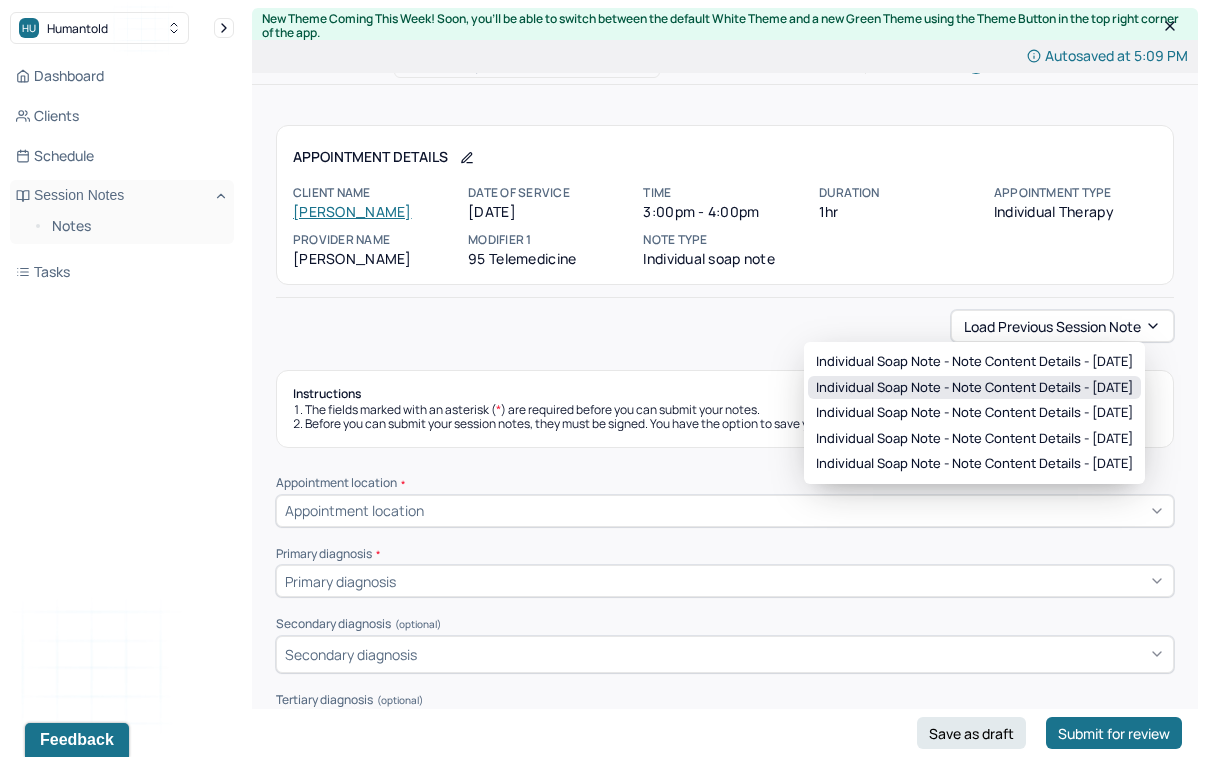 click on "Individual soap note   - Note content Details -   [DATE]" at bounding box center [974, 388] 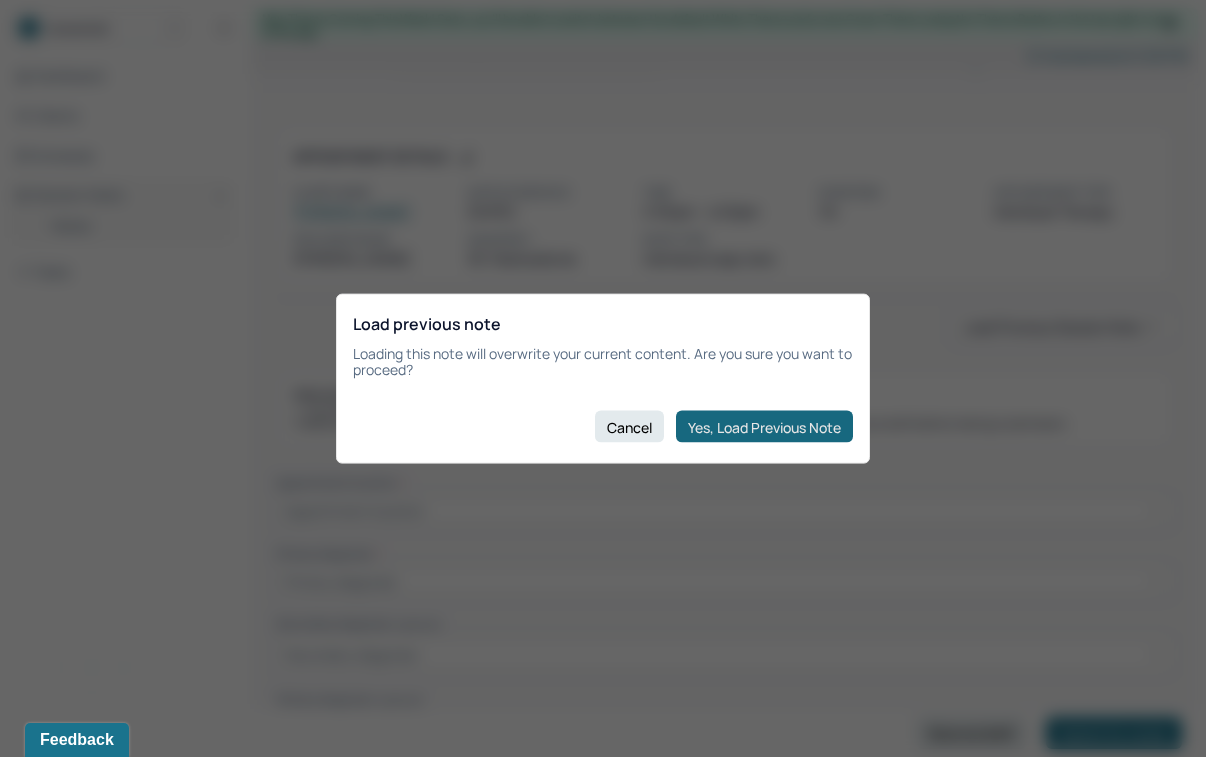 click on "Yes, Load Previous Note" at bounding box center (764, 427) 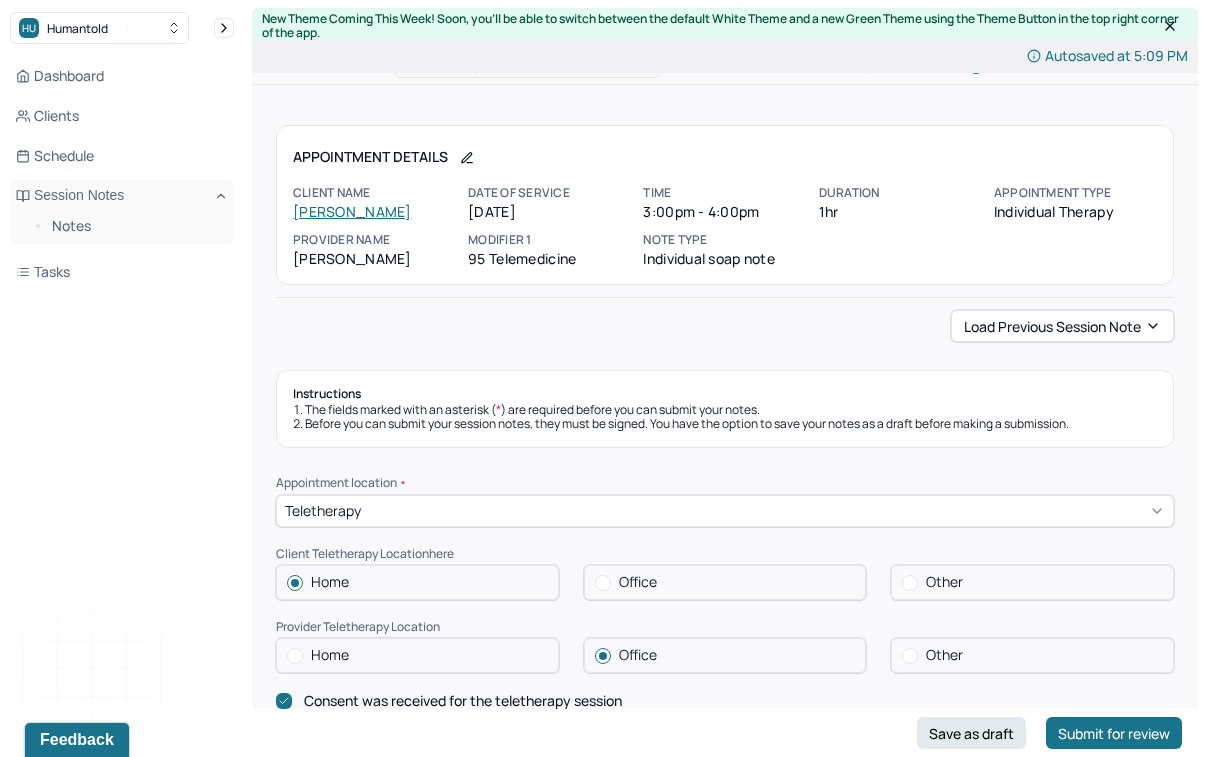 click at bounding box center (295, 656) 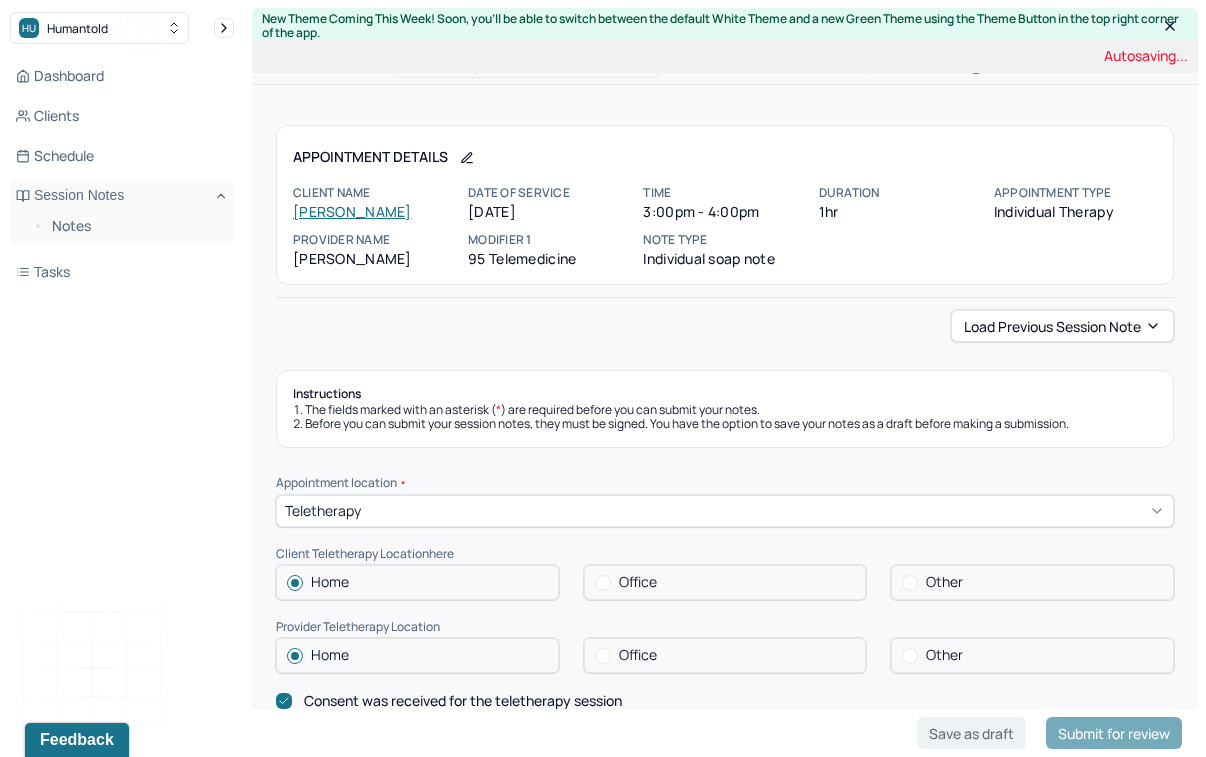 click on "Autosaving... Appointment Details Client name [PERSON_NAME] Date of service [DATE] Time 3:00pm - 4:00pm Duration 1hr Appointment type individual therapy Provider name [PERSON_NAME] Modifier 1 95 Telemedicine Note type Individual soap note Load previous session note Instructions The fields marked with an asterisk ( * ) are required before you can submit your notes. Before you can submit your session notes, they must be signed. You have the option to save your notes as a draft before making a submission. Appointment location * Teletherapy Client Teletherapy Location here Home Office Other Provider Teletherapy Location Home Office Other Consent was received for the teletherapy session The teletherapy session was conducted via video Primary diagnosis * F41.1 [MEDICAL_DATA] Secondary diagnosis (optional) Secondary diagnosis Tertiary diagnosis (optional) Tertiary diagnosis Emotional / Behavioural symptoms demonstrated * The client is showing symptoms of grief, loss and empowerment. Causing * * *" at bounding box center [725, 1952] 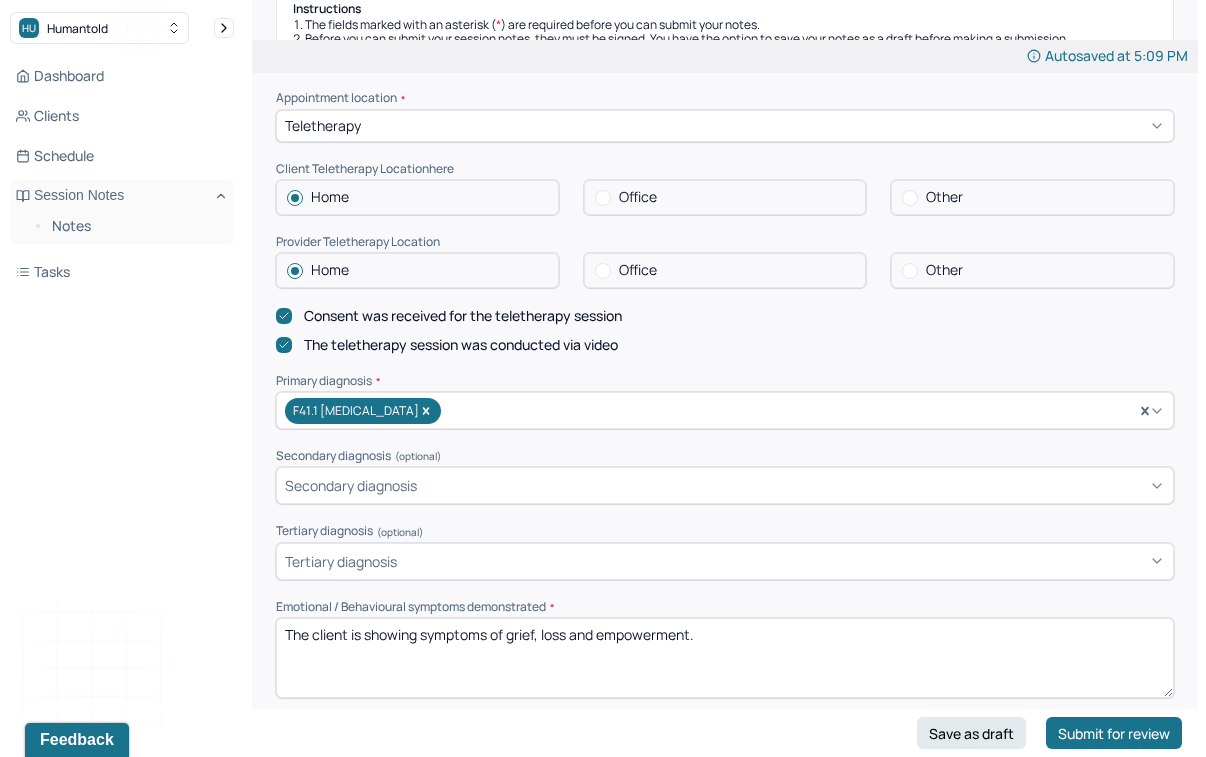 scroll, scrollTop: 384, scrollLeft: 0, axis: vertical 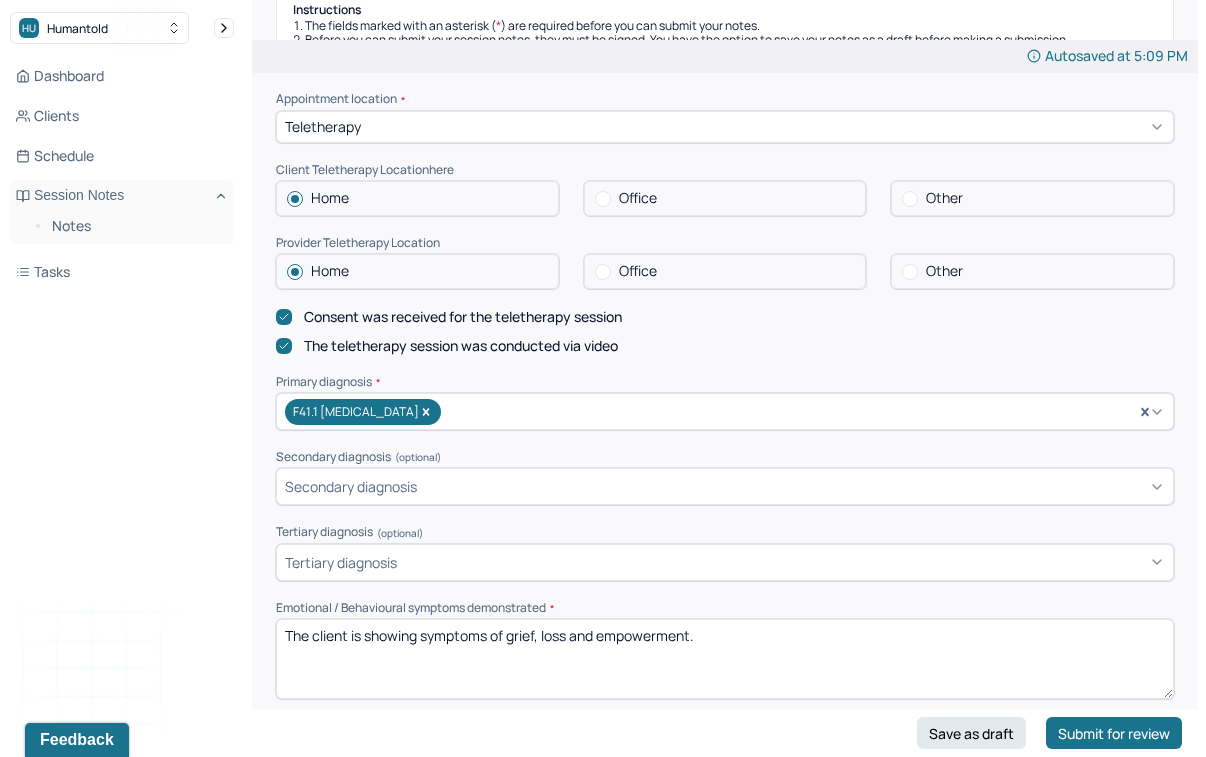 click at bounding box center [603, 272] 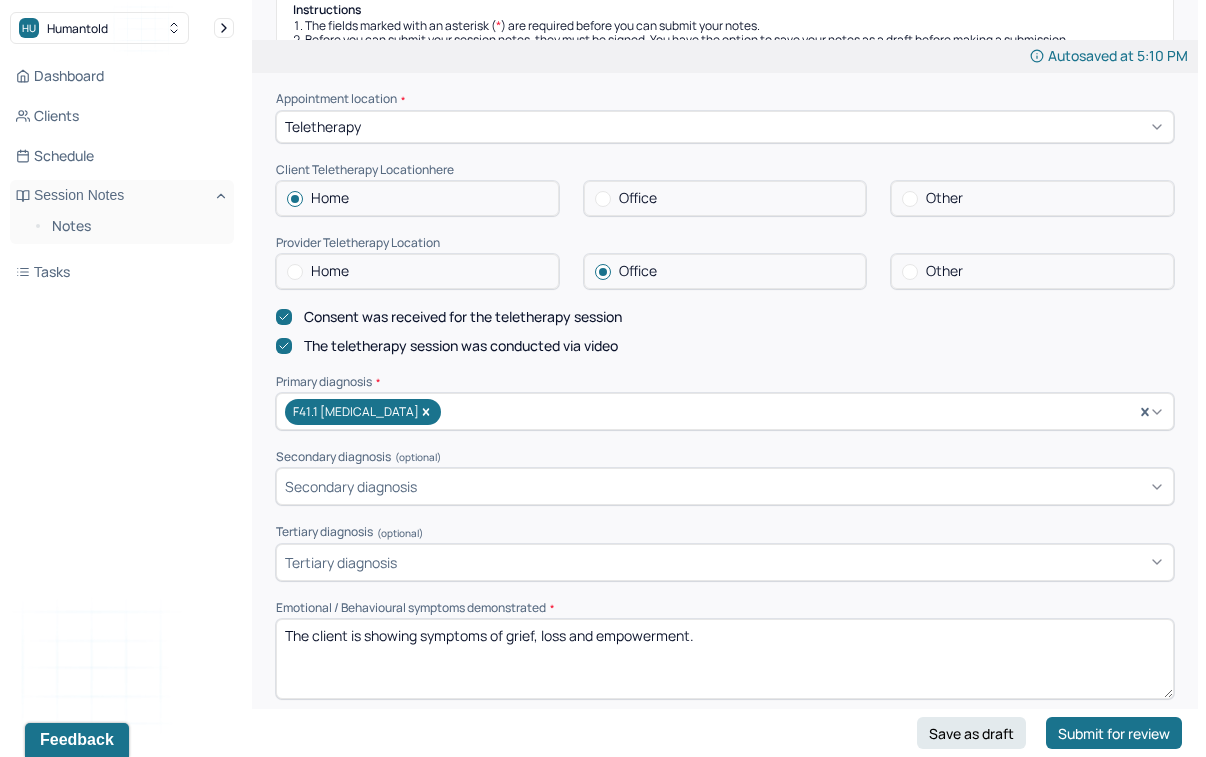 drag, startPoint x: 692, startPoint y: 620, endPoint x: 546, endPoint y: 613, distance: 146.16771 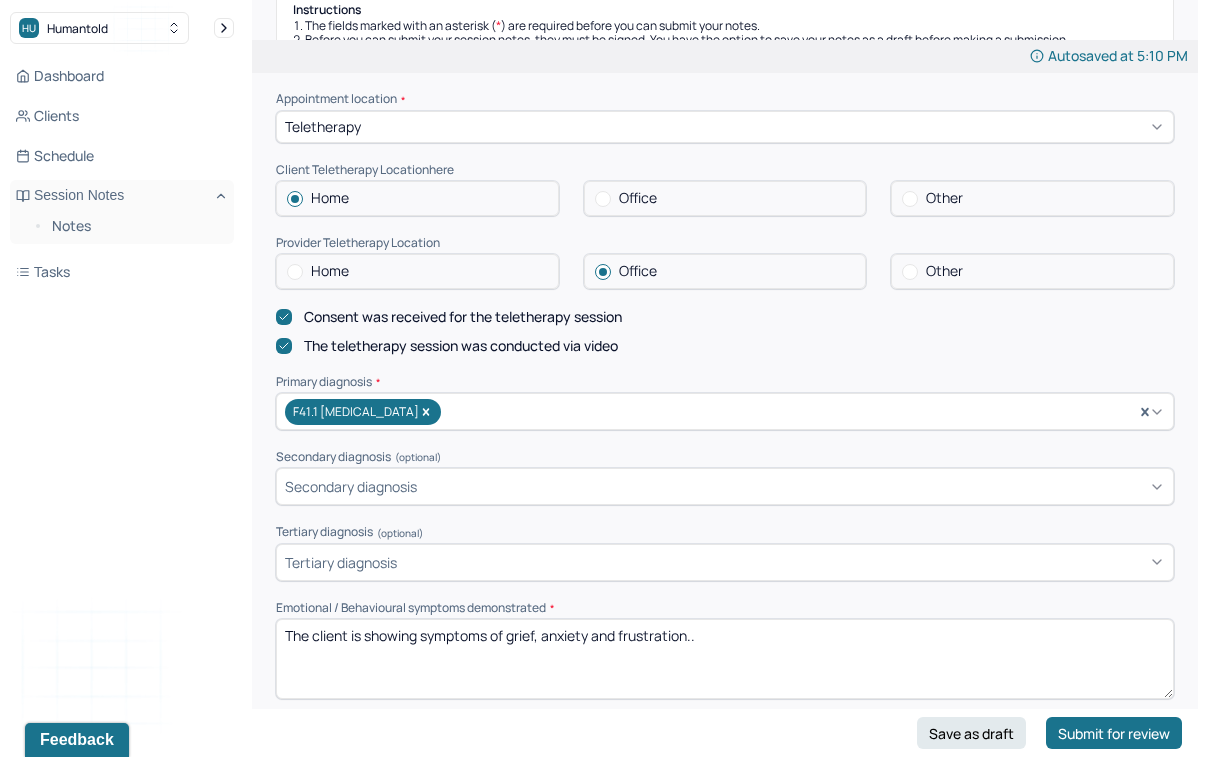 type on "The client is showing symptoms of grief, anxiety and frustration.." 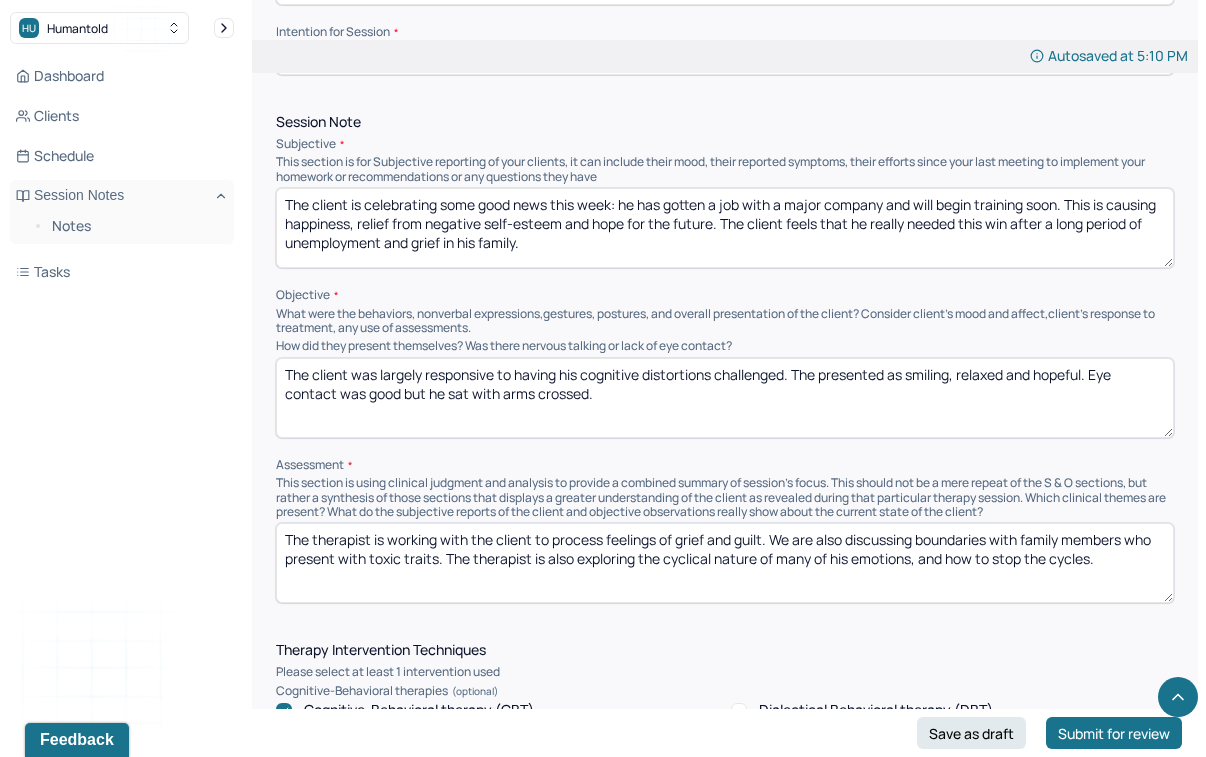 scroll, scrollTop: 1159, scrollLeft: 0, axis: vertical 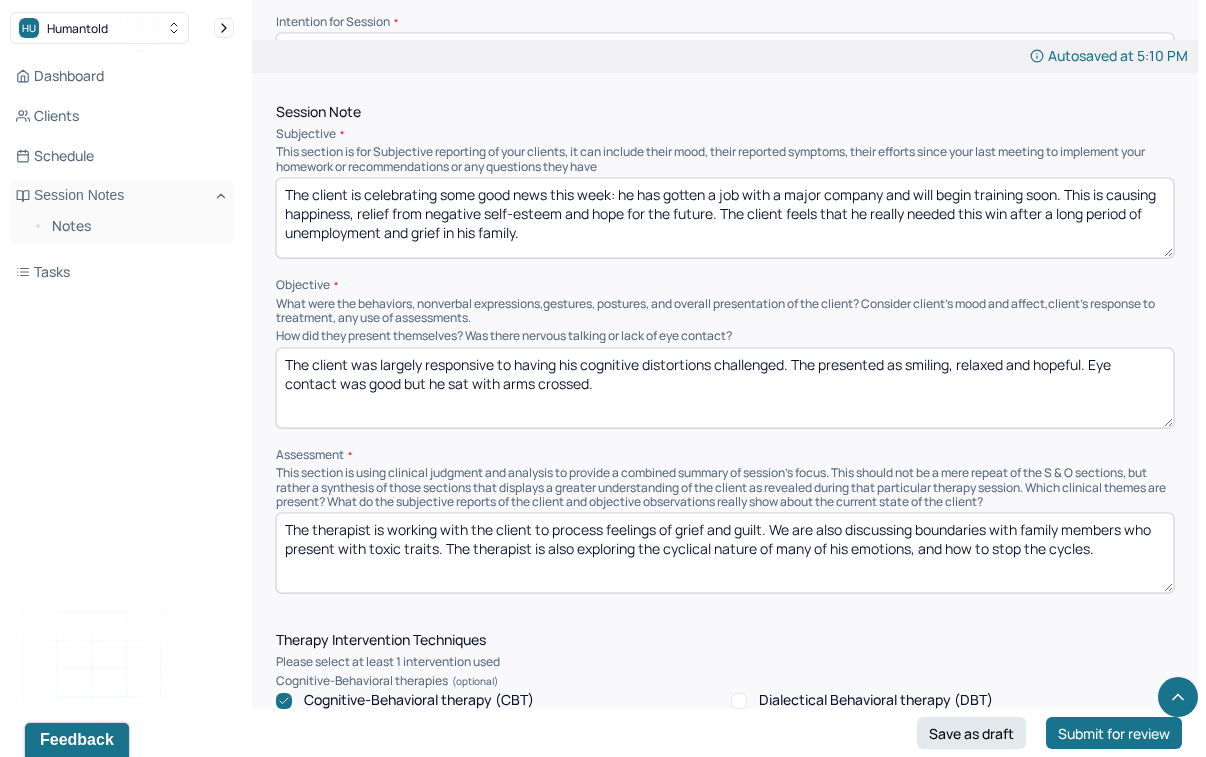 drag, startPoint x: 717, startPoint y: 178, endPoint x: 363, endPoint y: 176, distance: 354.00565 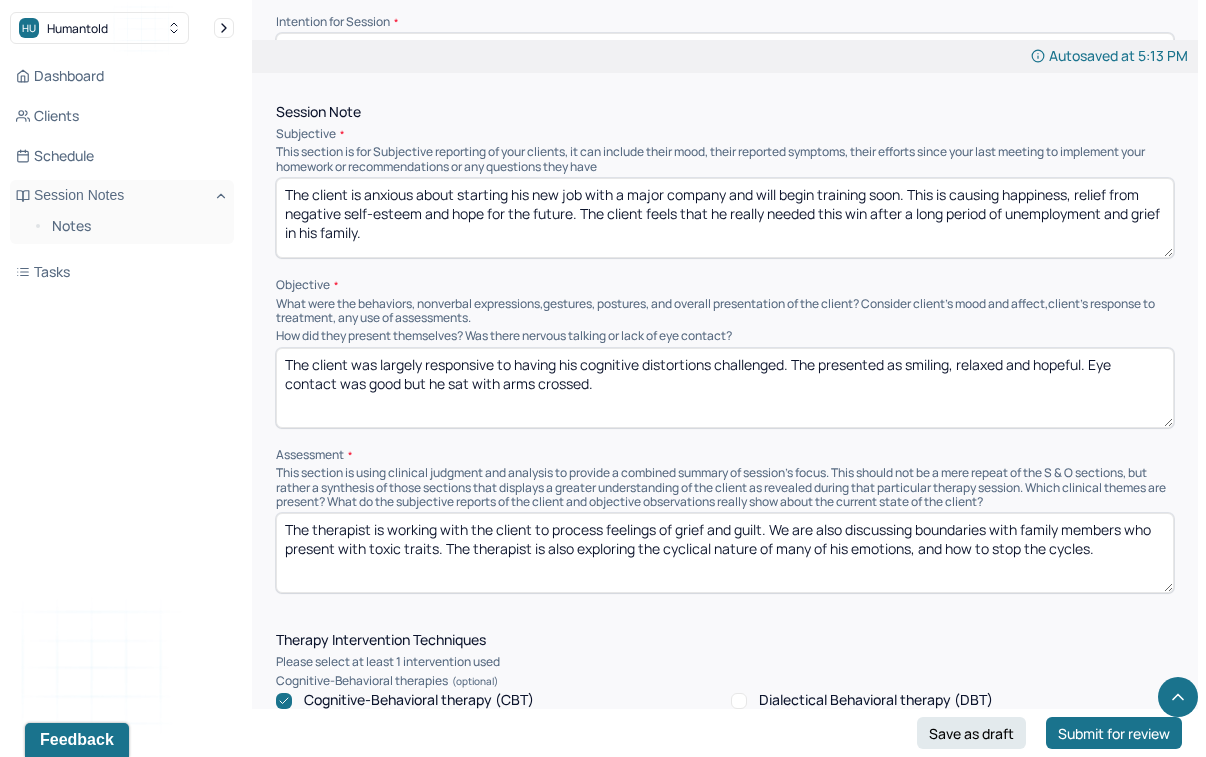 type on "The client is anxious about starting his new job with a major company and will begin training soon. This is causing happiness, relief from negative self-esteem and hope for the future. The client feels that he really needed this win after a long period of unemployment and grief in his family." 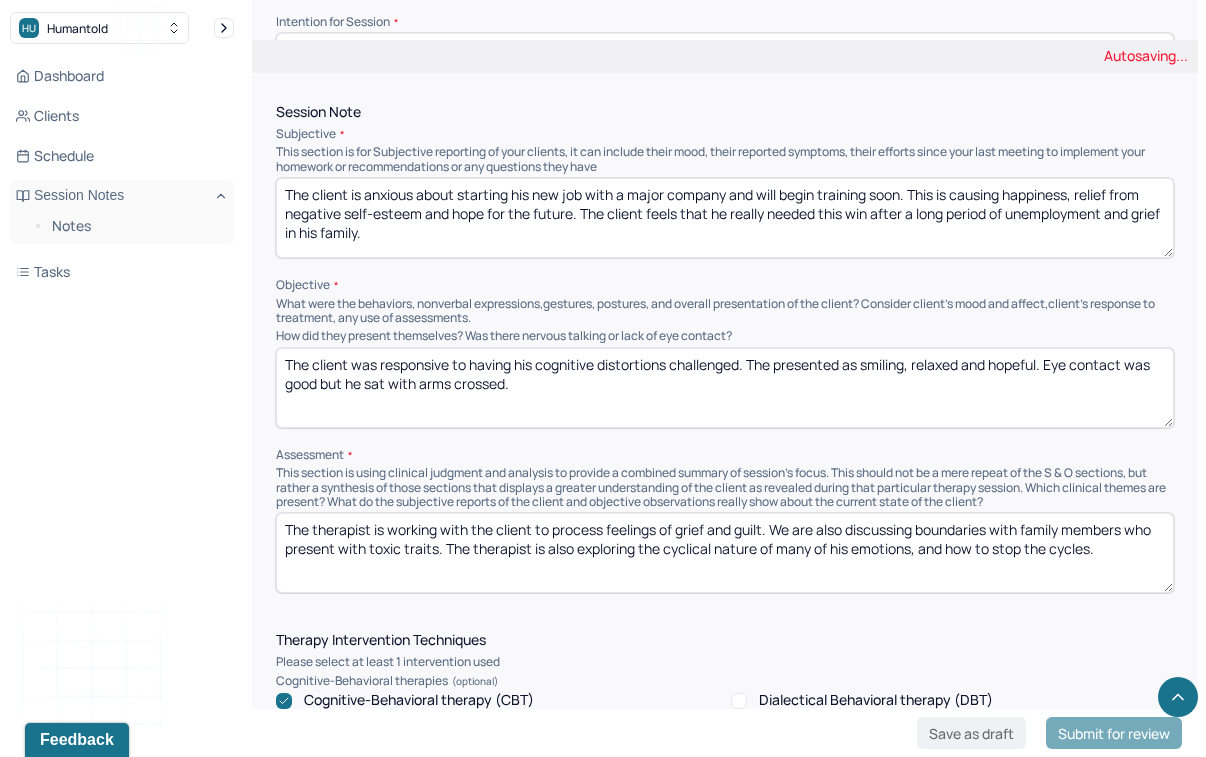 type on "The client was responsive to having his cognitive distortions challenged. The presented as smiling, relaxed and hopeful. Eye contact was good but he sat with arms crossed." 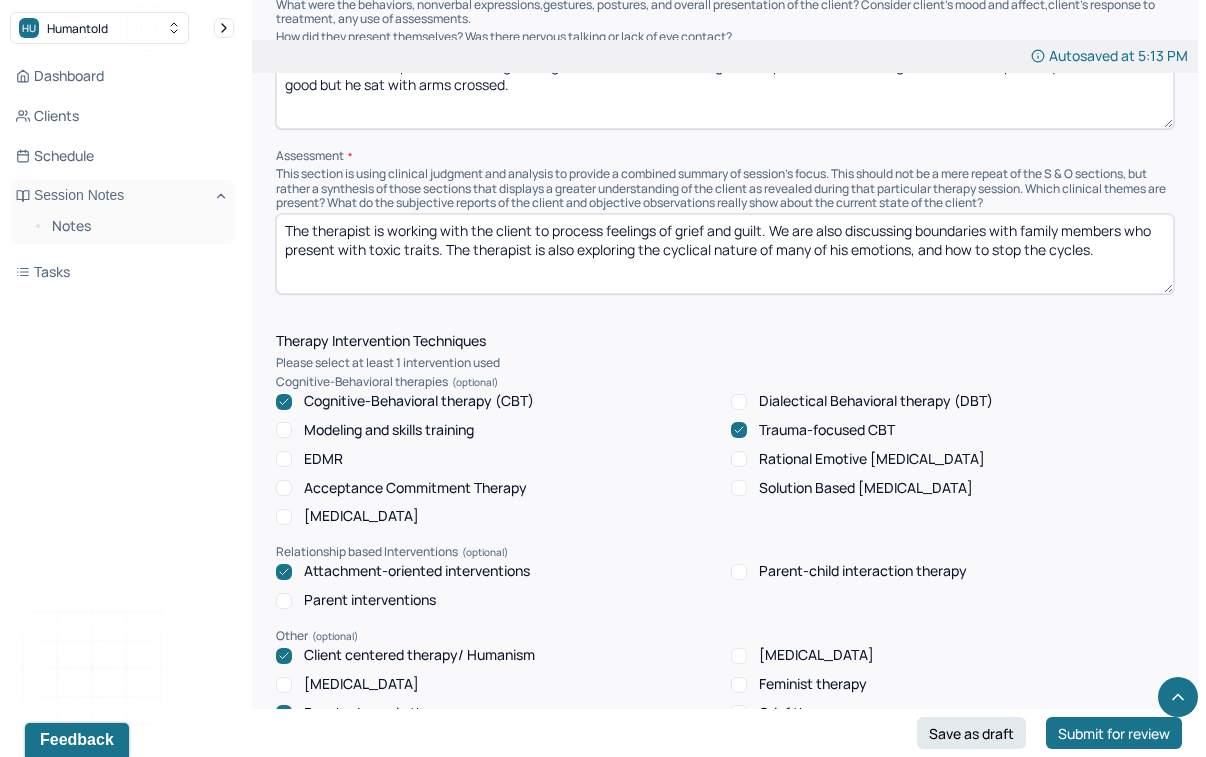scroll, scrollTop: 1474, scrollLeft: 0, axis: vertical 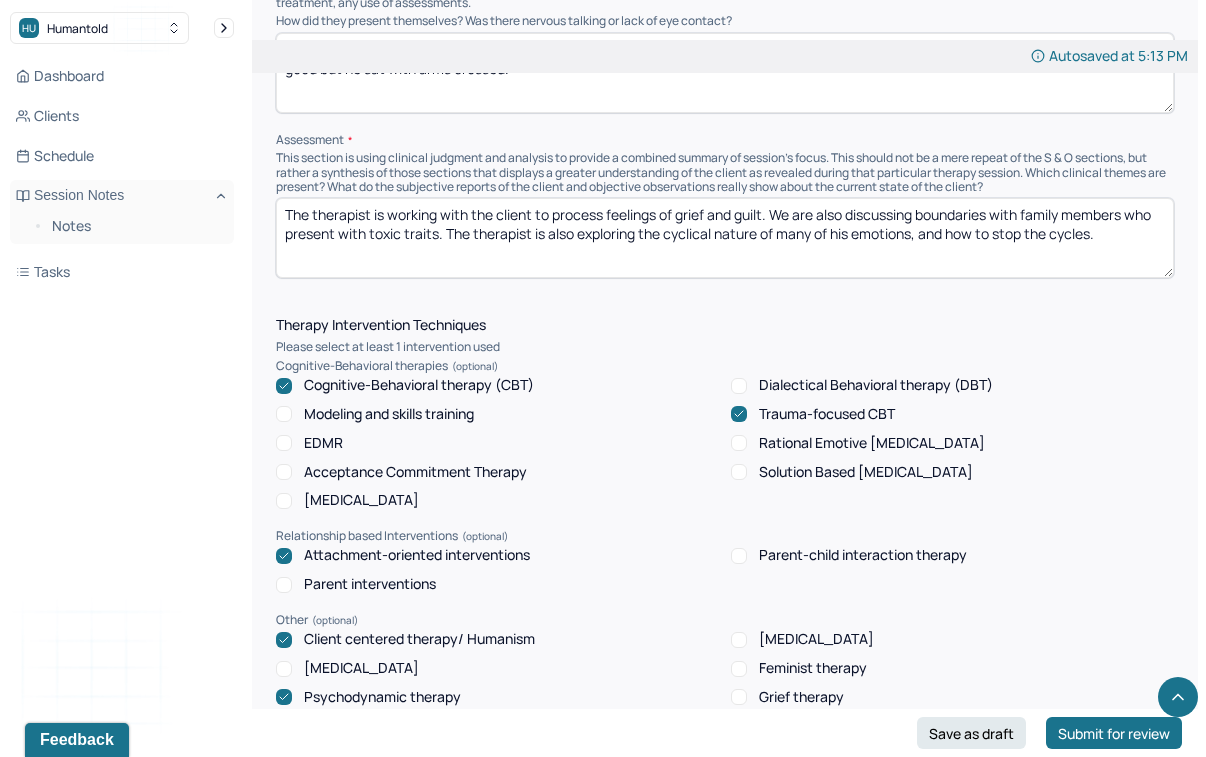 click on "The therapist is working with the client to process feelings of grief and guilt. We are also discussing boundaries with family members who present with toxic traits. The therapist is also exploring the cyclical nature of many of his emotions, and how to stop the cycles." at bounding box center [725, 238] 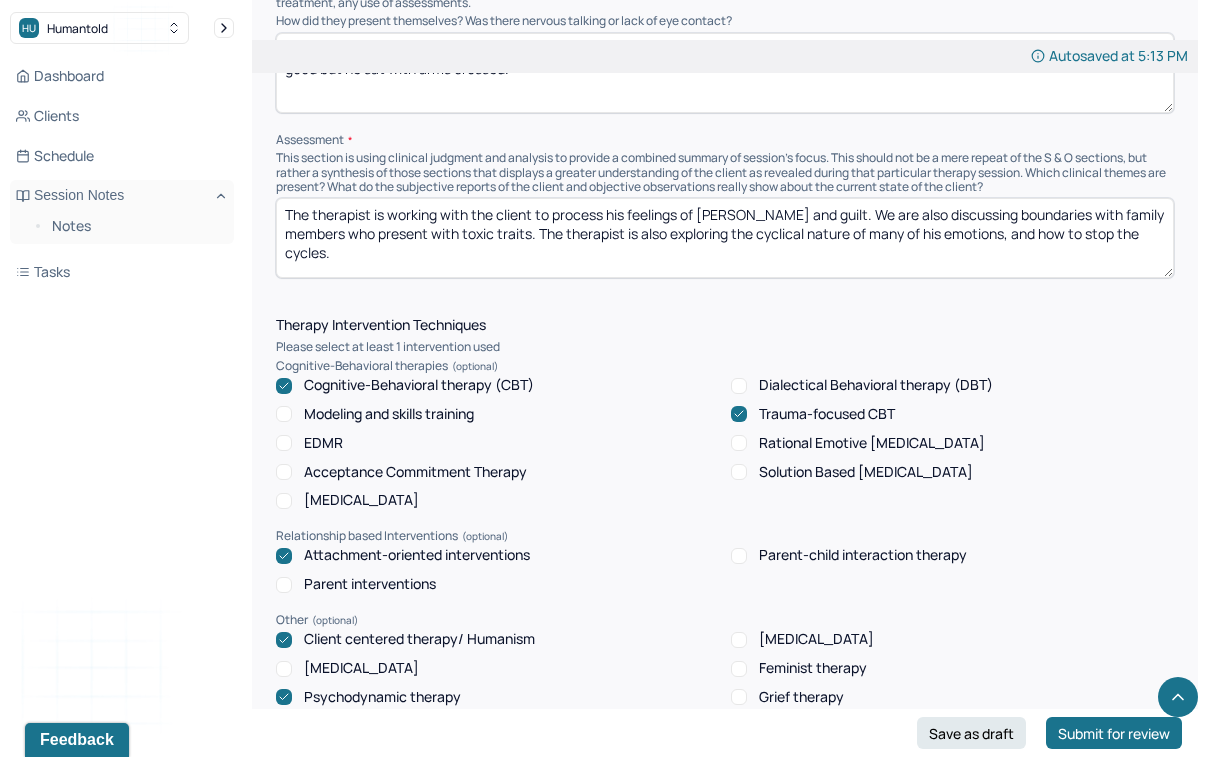type on "The therapist is working with the client to process his feelings of [PERSON_NAME] and guilt. We are also discussing boundaries with family members who present with toxic traits. The therapist is also exploring the cyclical nature of many of his emotions, and how to stop the cycles." 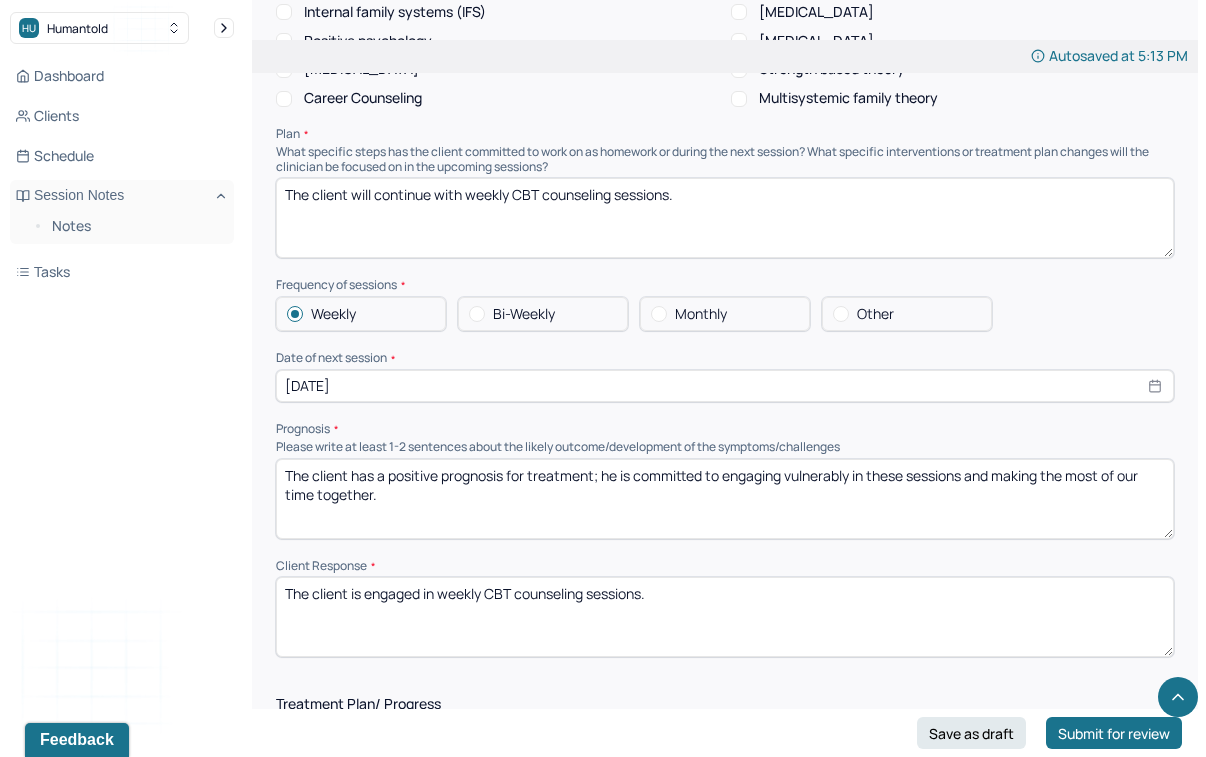 scroll, scrollTop: 2191, scrollLeft: 0, axis: vertical 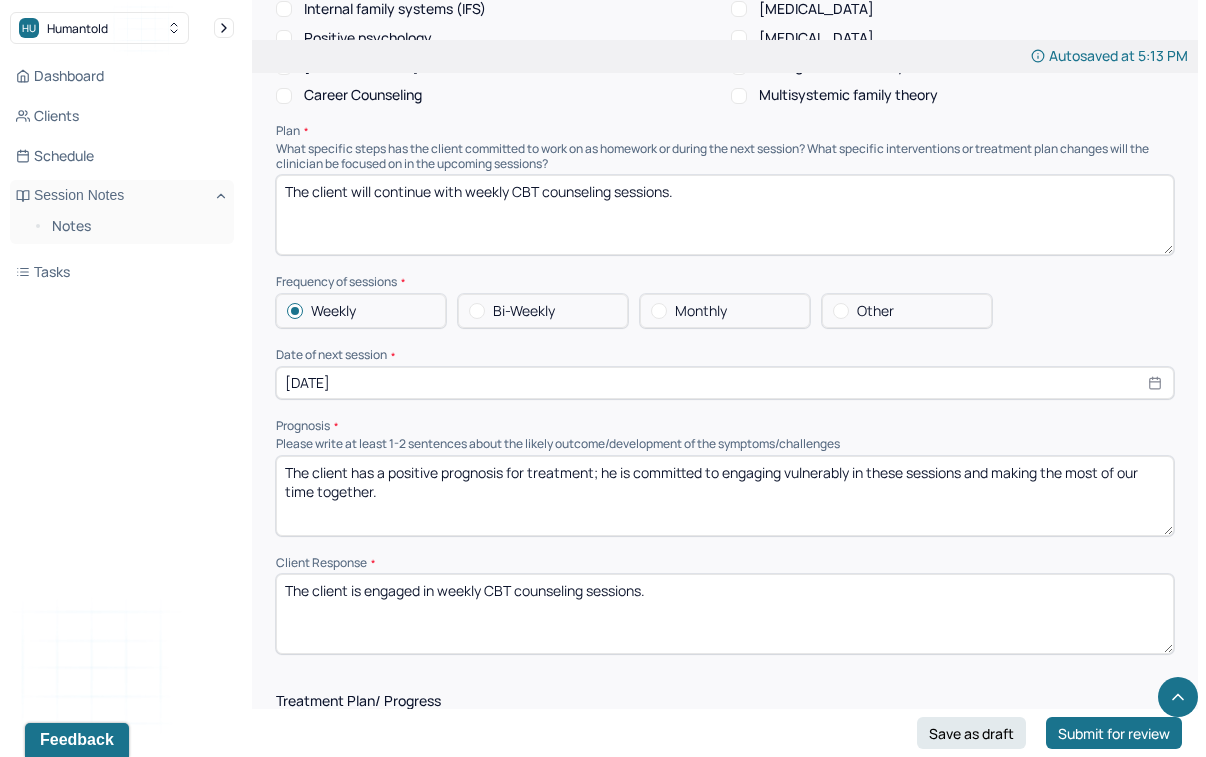 drag, startPoint x: 510, startPoint y: 156, endPoint x: 471, endPoint y: 156, distance: 39 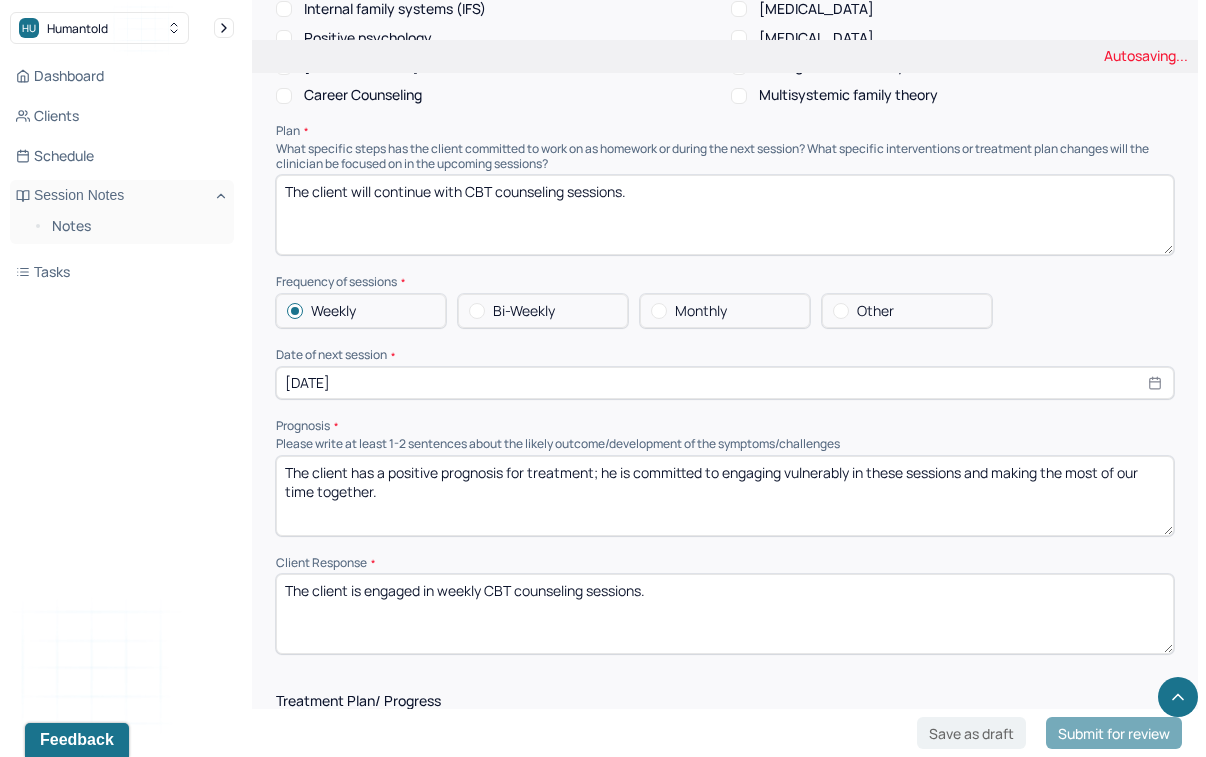 type on "The client will continue with CBT counseling sessions." 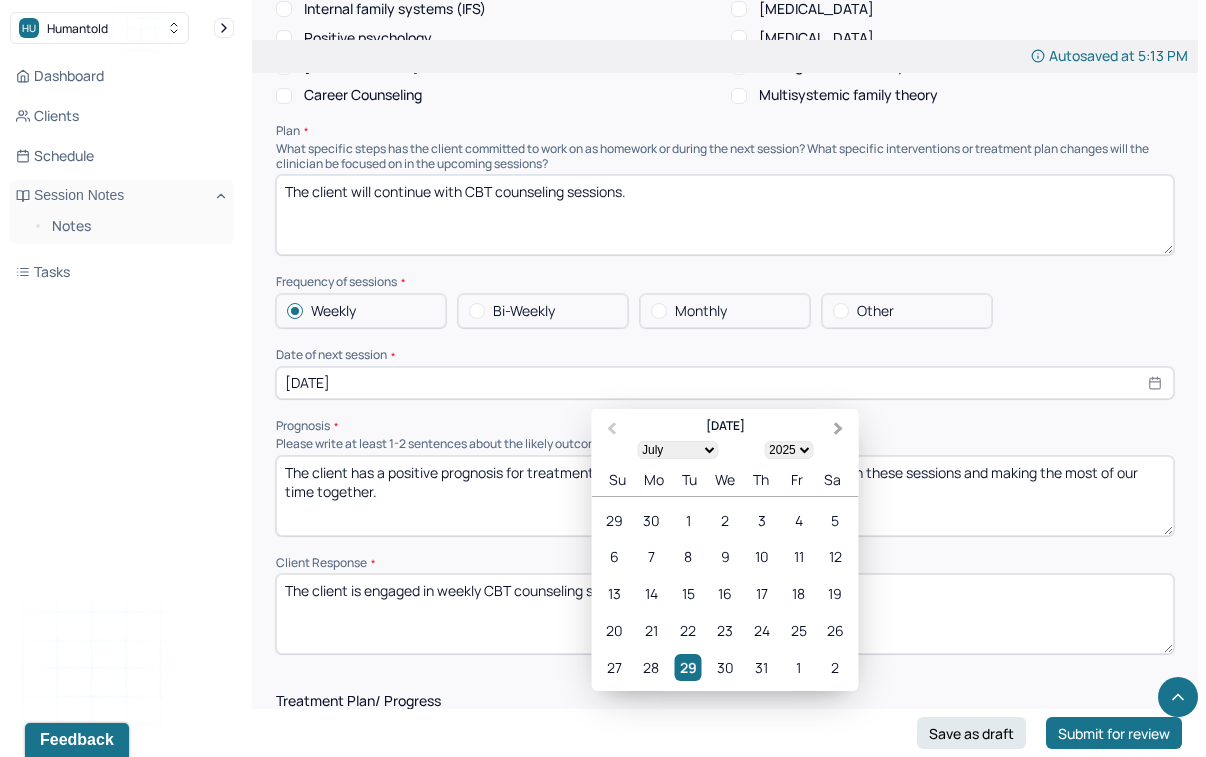 click on "Next Month" at bounding box center [841, 430] 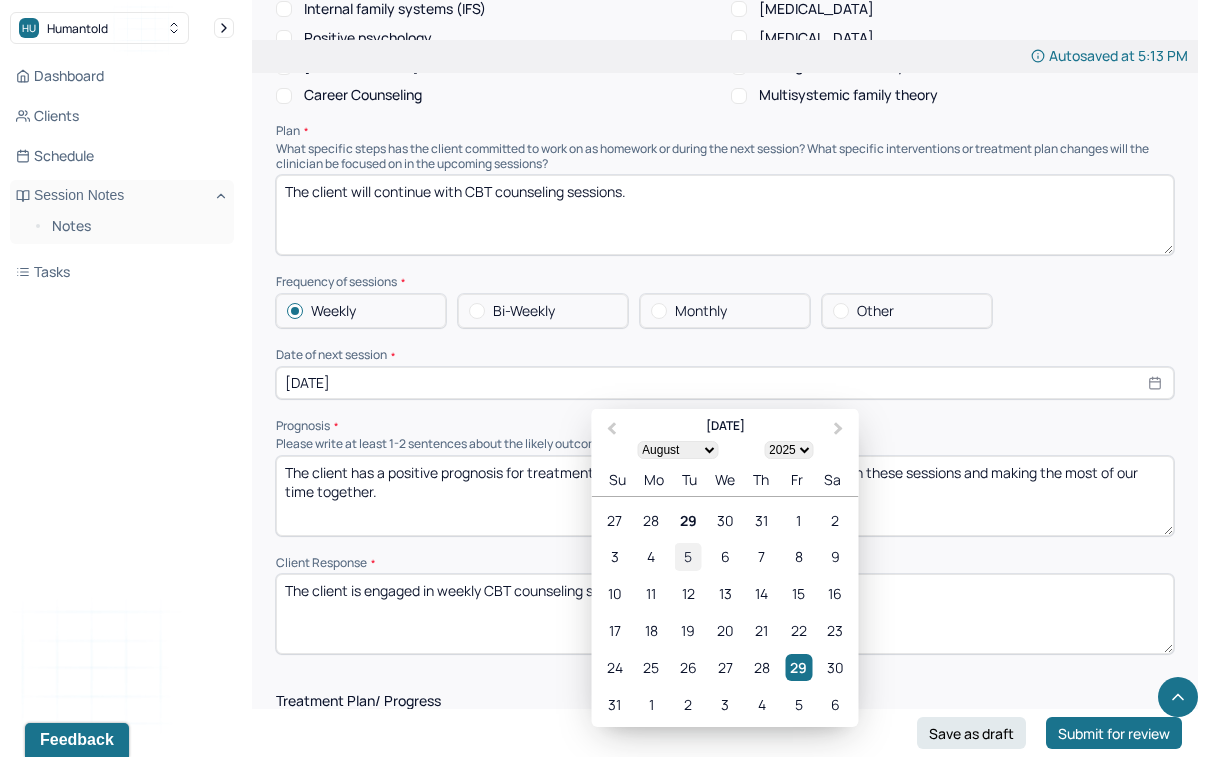 click on "5" at bounding box center (688, 556) 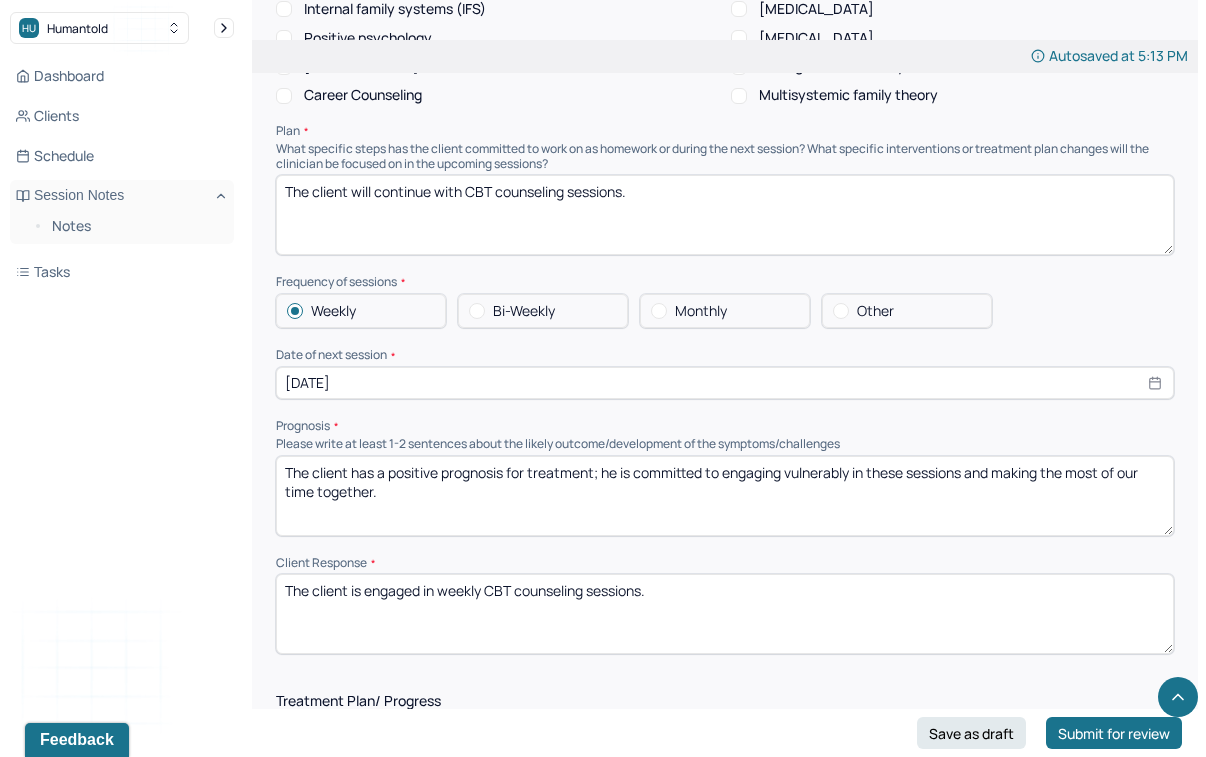 click on "The client has a positive prognosis for treatment; he is committed to engaging vulnerably in these sessions and making the most of our time together." at bounding box center (725, 496) 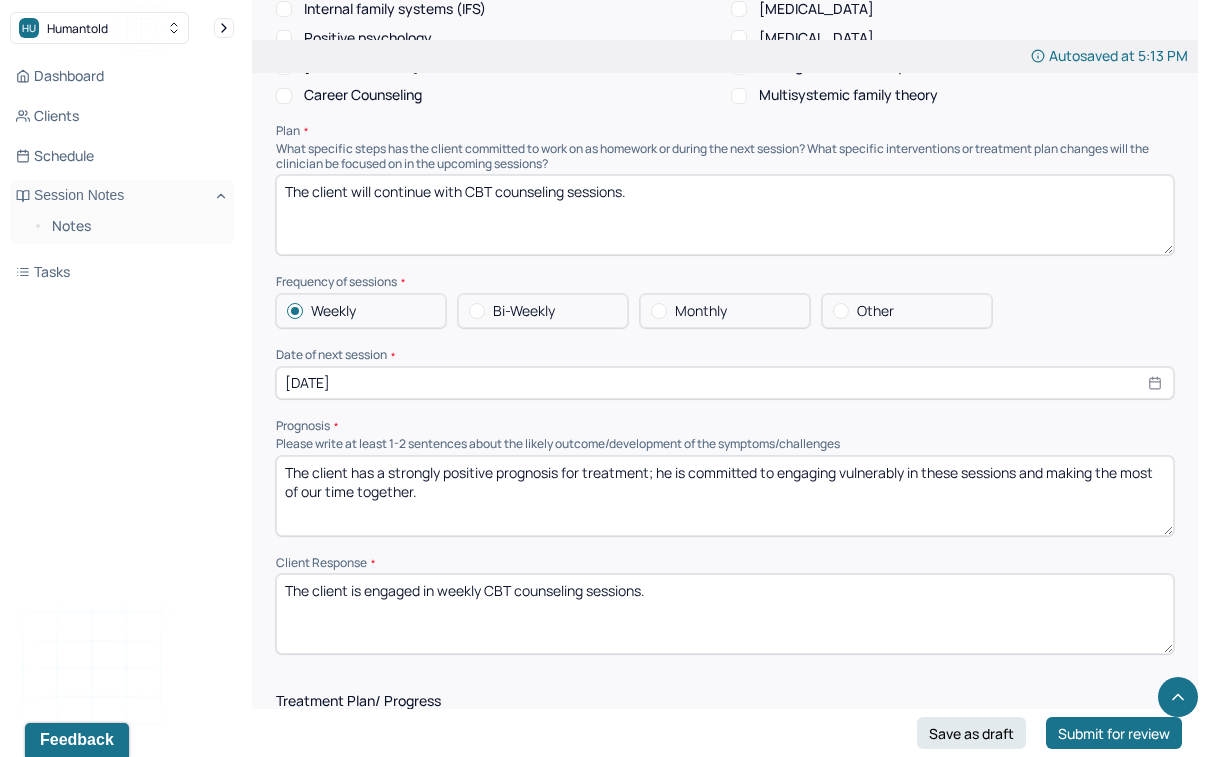 type on "The client has a strongly positive prognosis for treatment; he is committed to engaging vulnerably in these sessions and making the most of our time together." 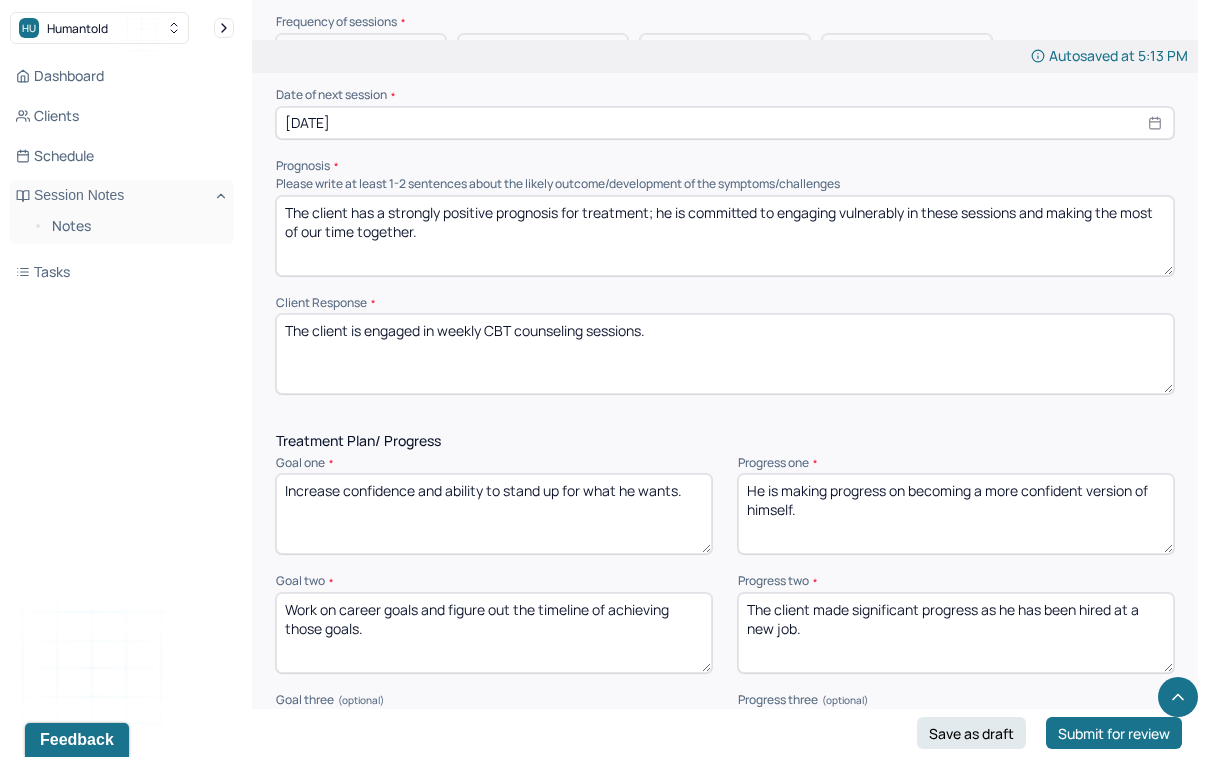 scroll, scrollTop: 2462, scrollLeft: 0, axis: vertical 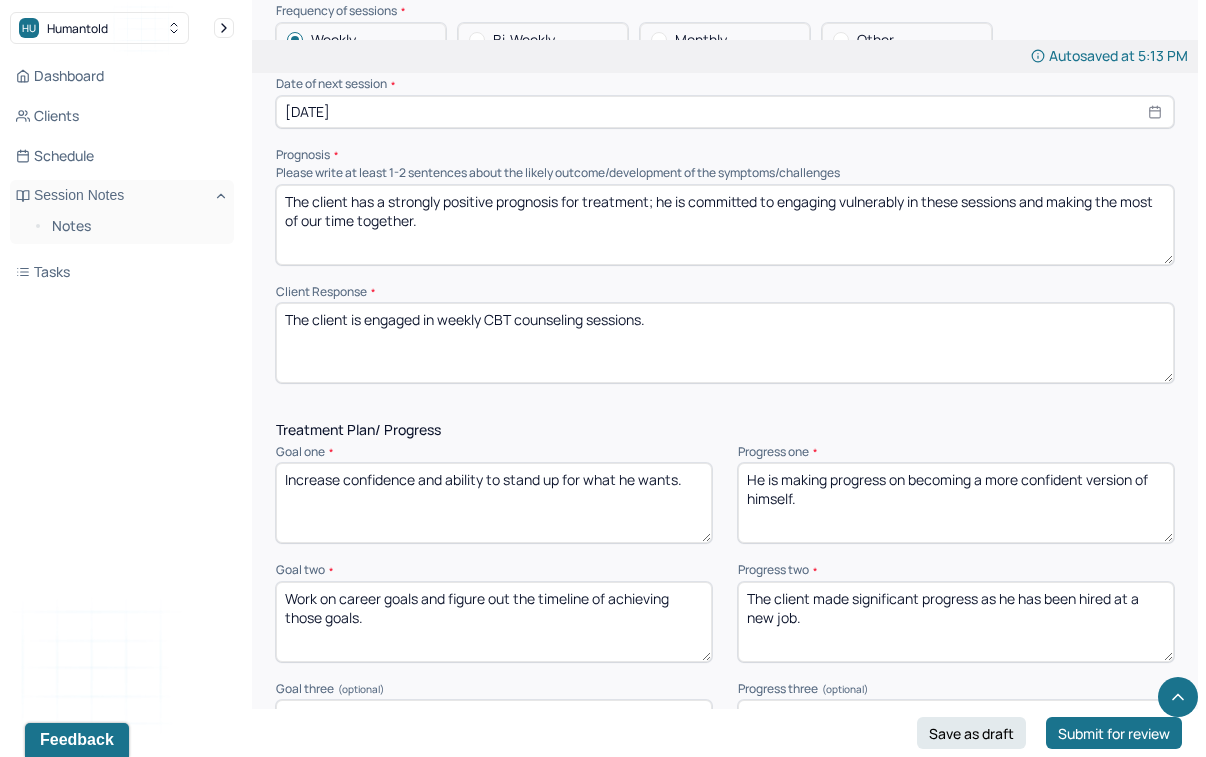 click on "The client is engaged in weekly CBT counseling sessions." at bounding box center [725, 343] 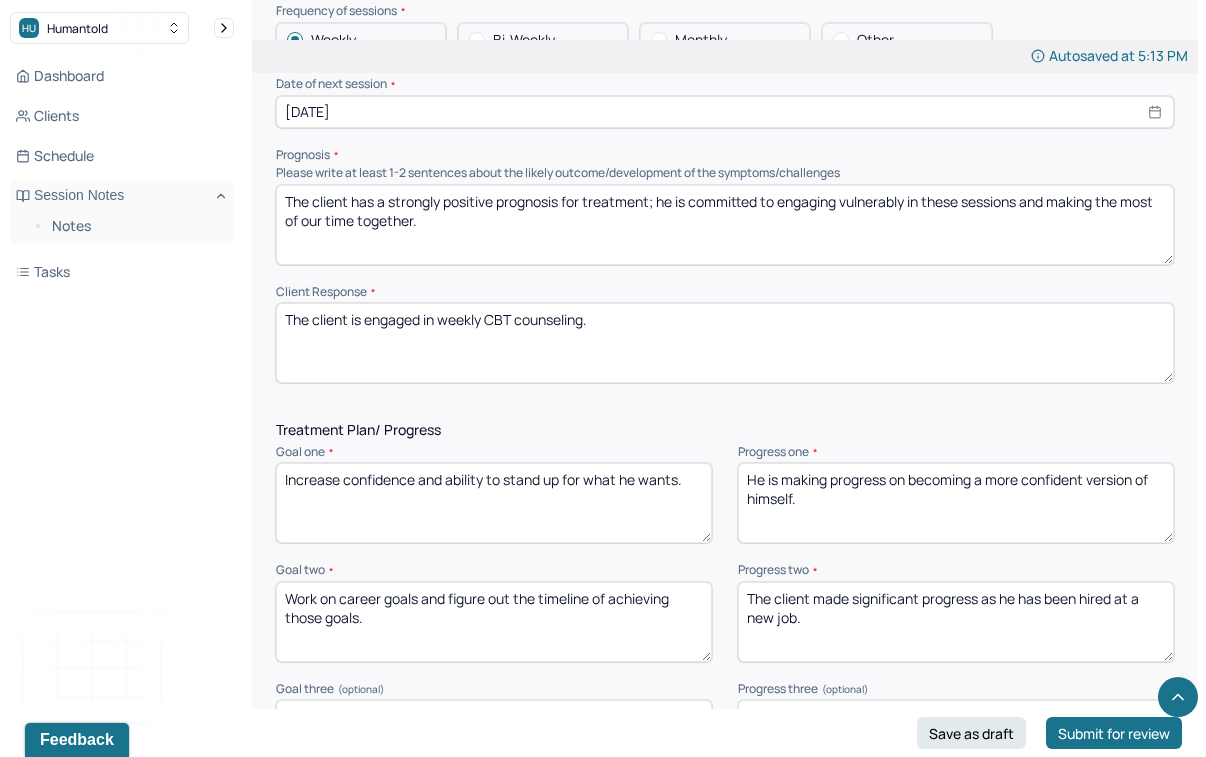 type on "The client is engaged in weekly CBT counseling." 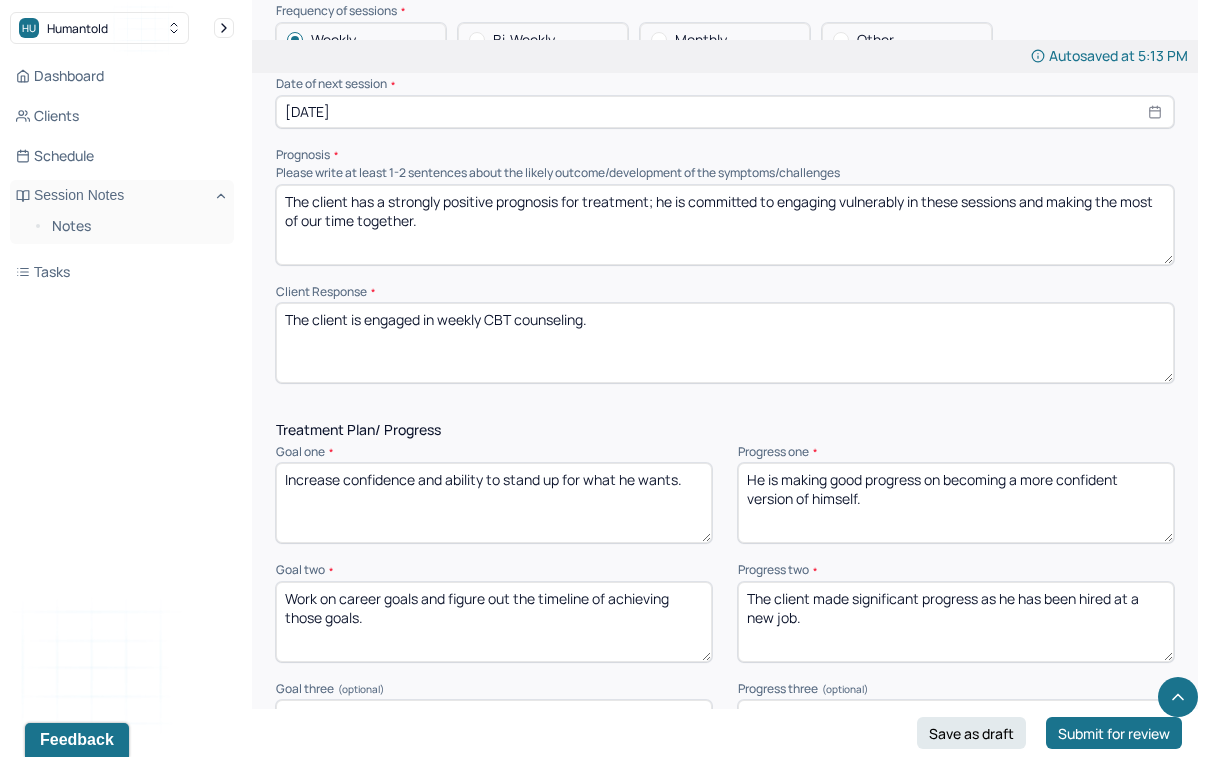 type on "He is making good progress on becoming a more confident version of himself." 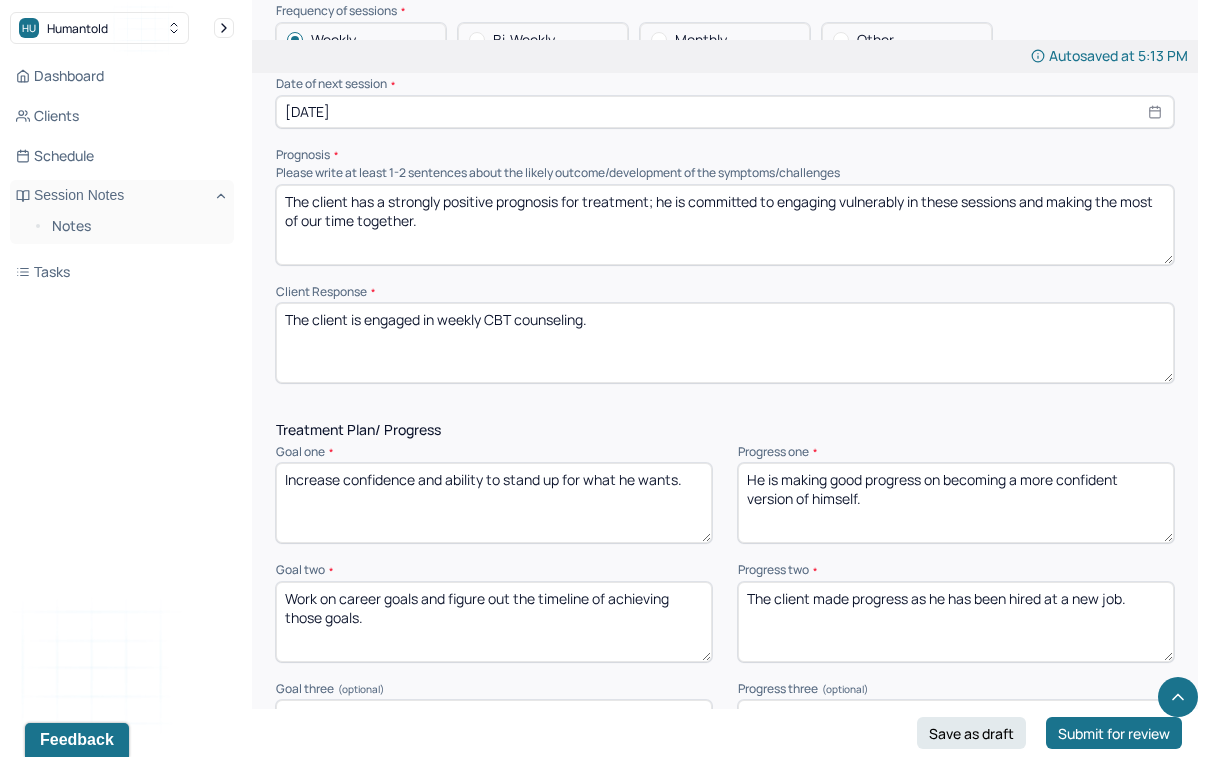 type on "The client made progress as he has been hired at a new job." 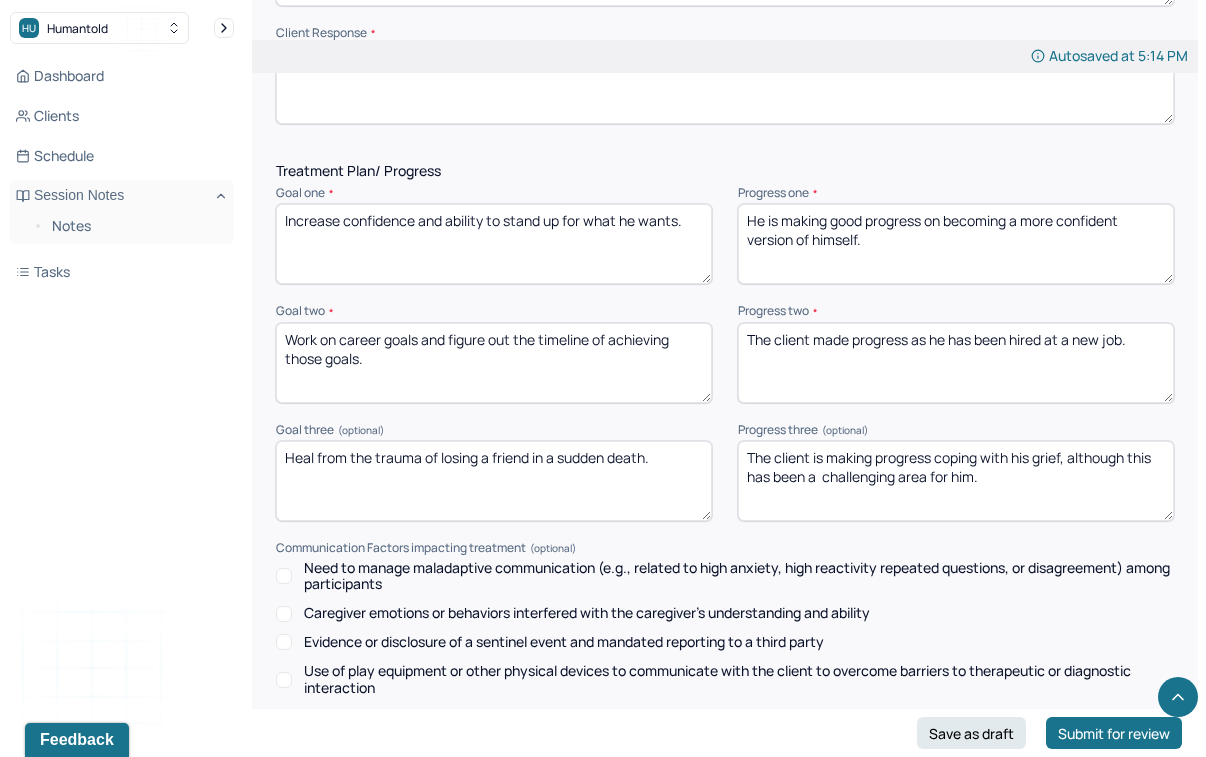 scroll, scrollTop: 2724, scrollLeft: 0, axis: vertical 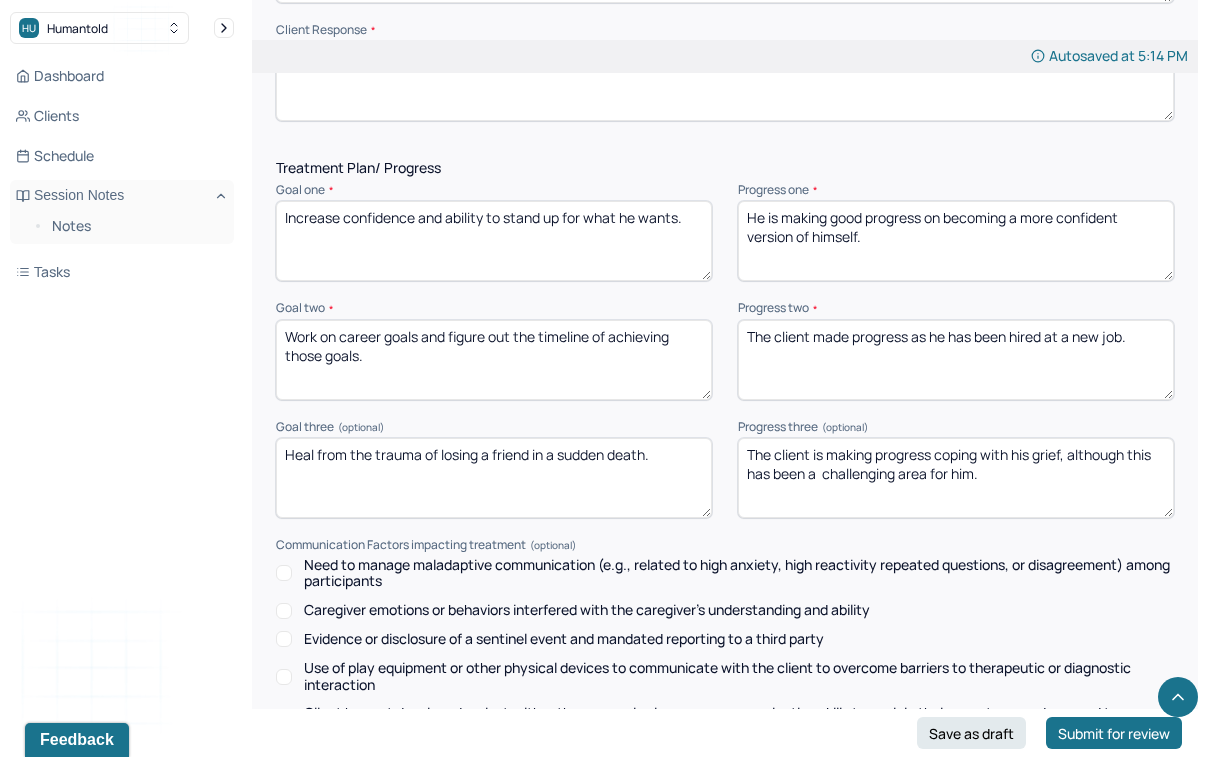 click on "The client is making progress coping with his grief, although this has been a  challenging area for him." at bounding box center (956, 478) 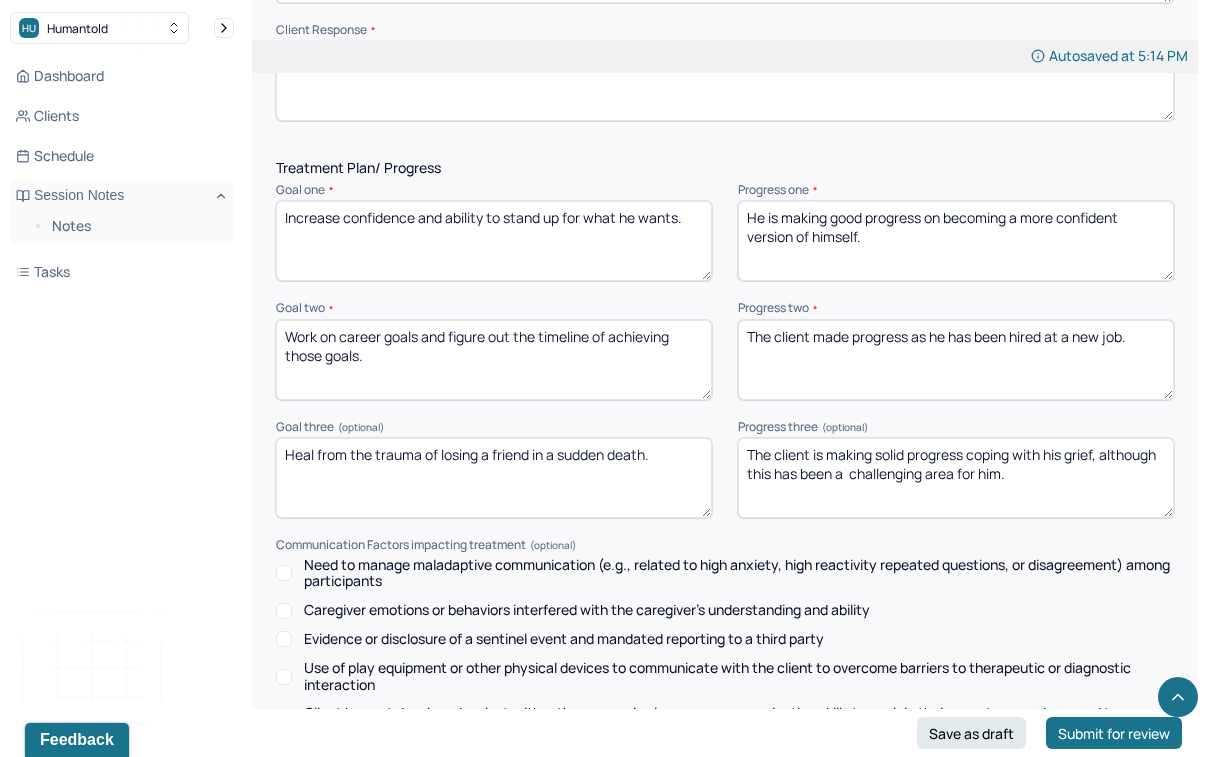 type on "The client is making solid progress coping with his grief, although this has been a  challenging area for him." 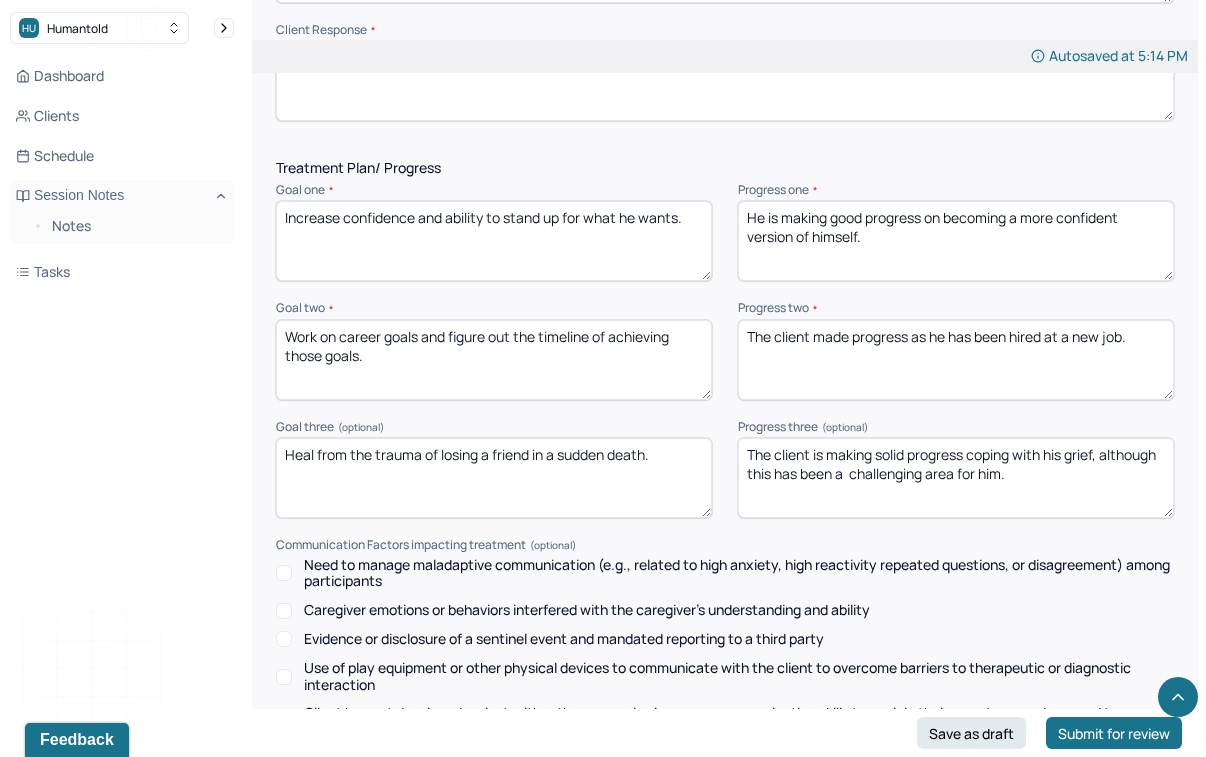click on "Treatment Plan/ Progress Goal one * Increase confidence and ability to stand up for what he wants.  Progress one * He is making good progress on becoming a more confident version of himself. Goal two * Work on career goals and figure out the timeline of achieving those goals. Progress two * The client made progress as he has been hired at a new job. Goal three (optional) Heal from the trauma of losing a friend in a sudden death.  Progress three (optional) The client is making progress coping with his grief, although this has been a  challenging area for him.  Communication Factors impacting treatment Need to manage maladaptive communication (e.g., related to high anxiety, high reactivity repeated questions, or disagreement) among participants Caregiver emotions or behaviors interfered with the caregiver's understanding and ability Evidence or disclosure of a sentinel event and mandated reporting to a third party Details around communication factors impacting treatment" at bounding box center (725, 523) 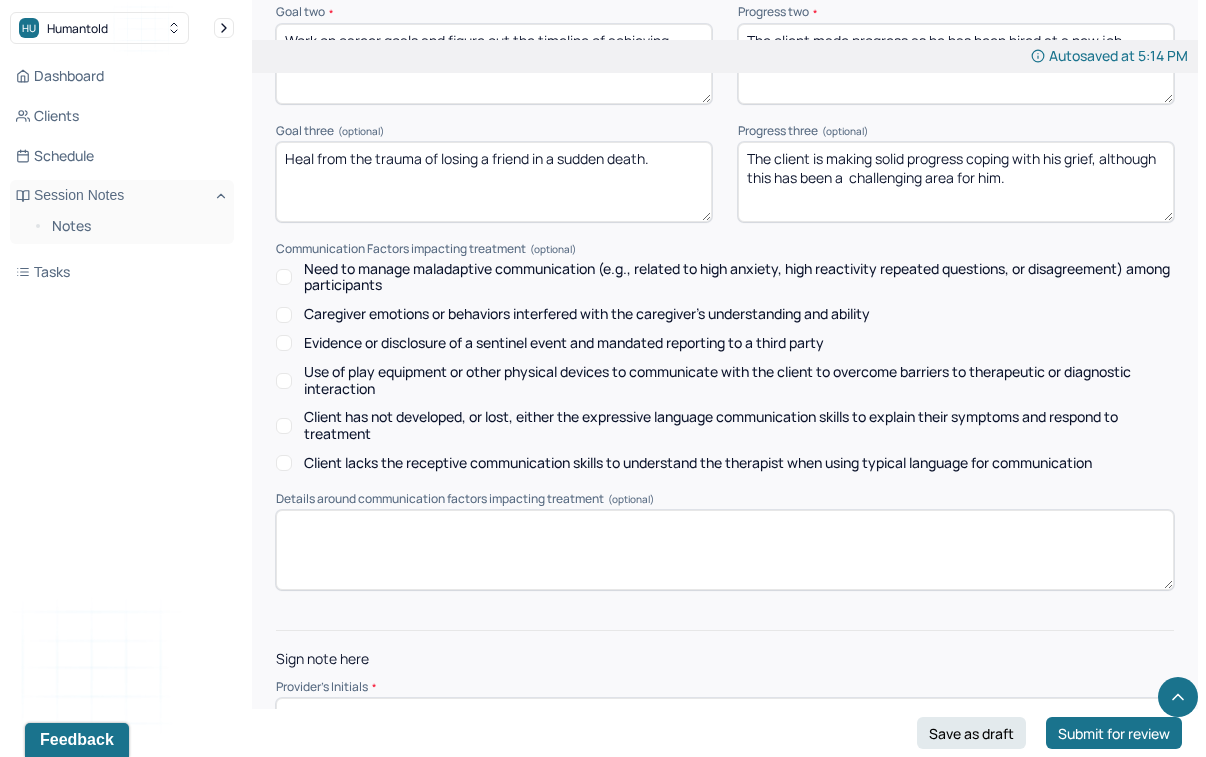 scroll, scrollTop: 3019, scrollLeft: 0, axis: vertical 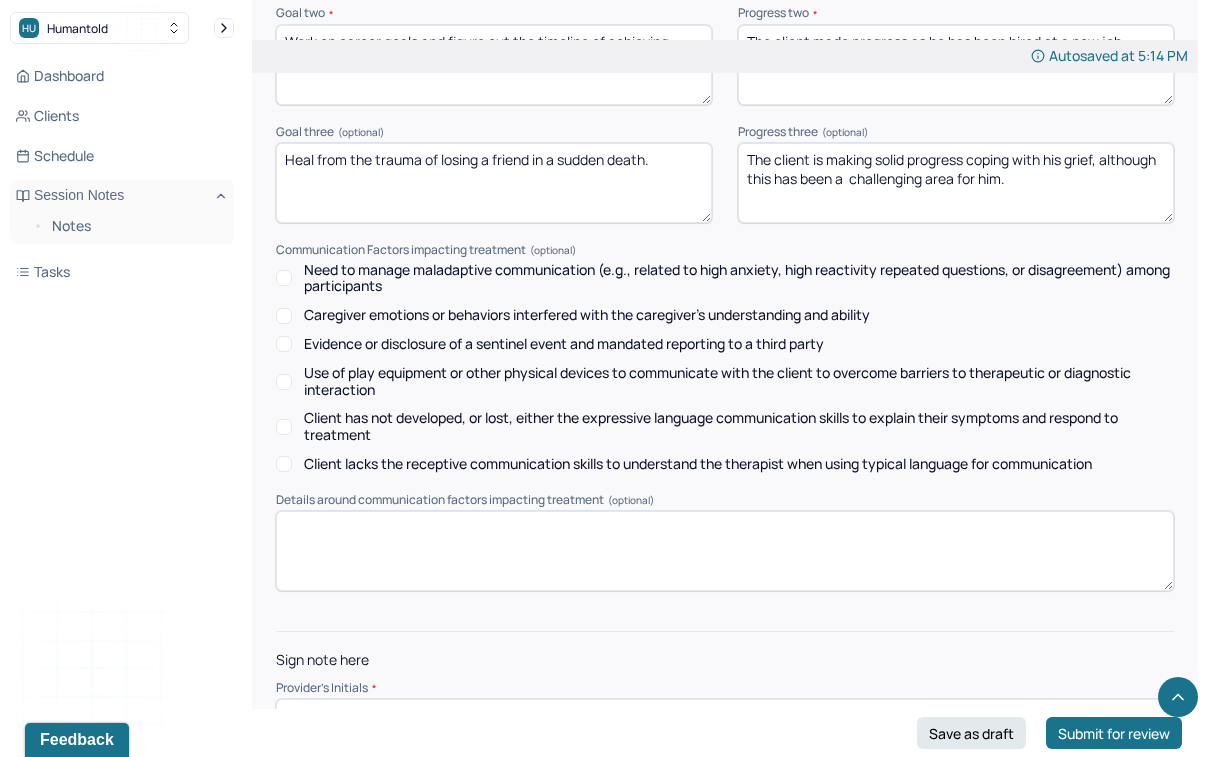 click at bounding box center [725, 715] 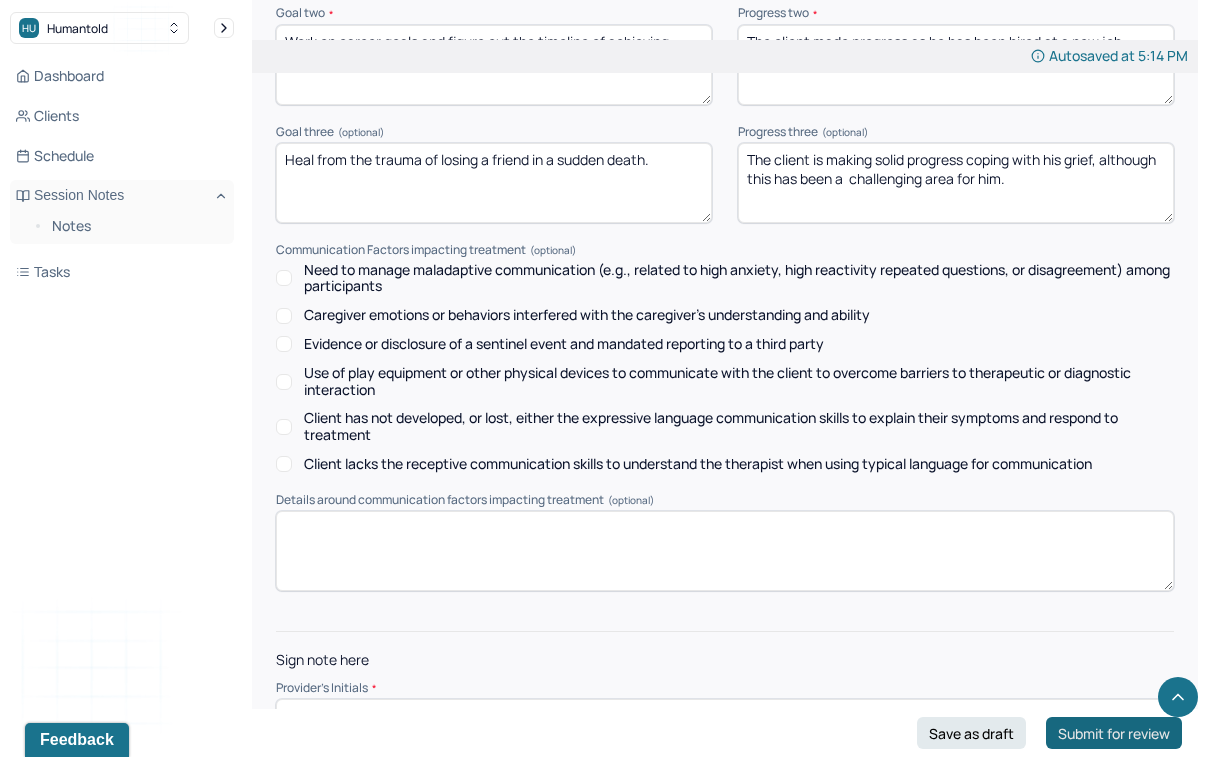 type on "JC" 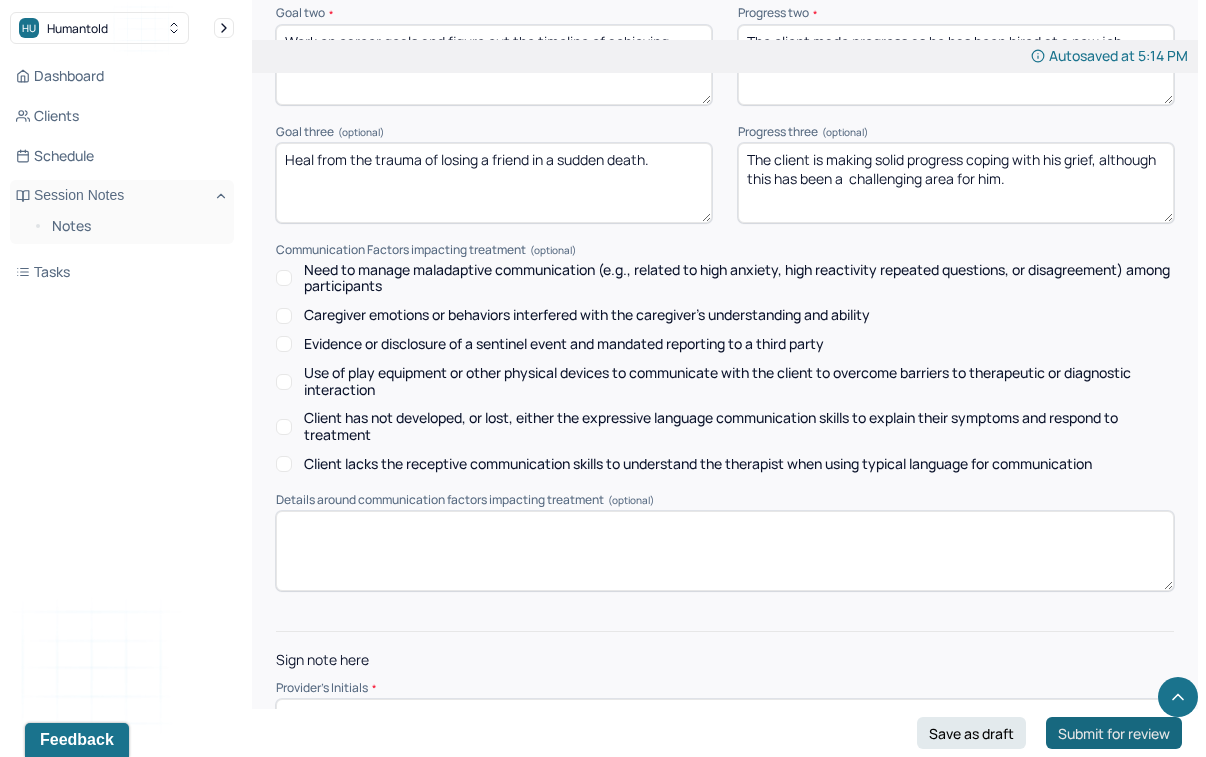 click on "Submit for review" at bounding box center [1114, 733] 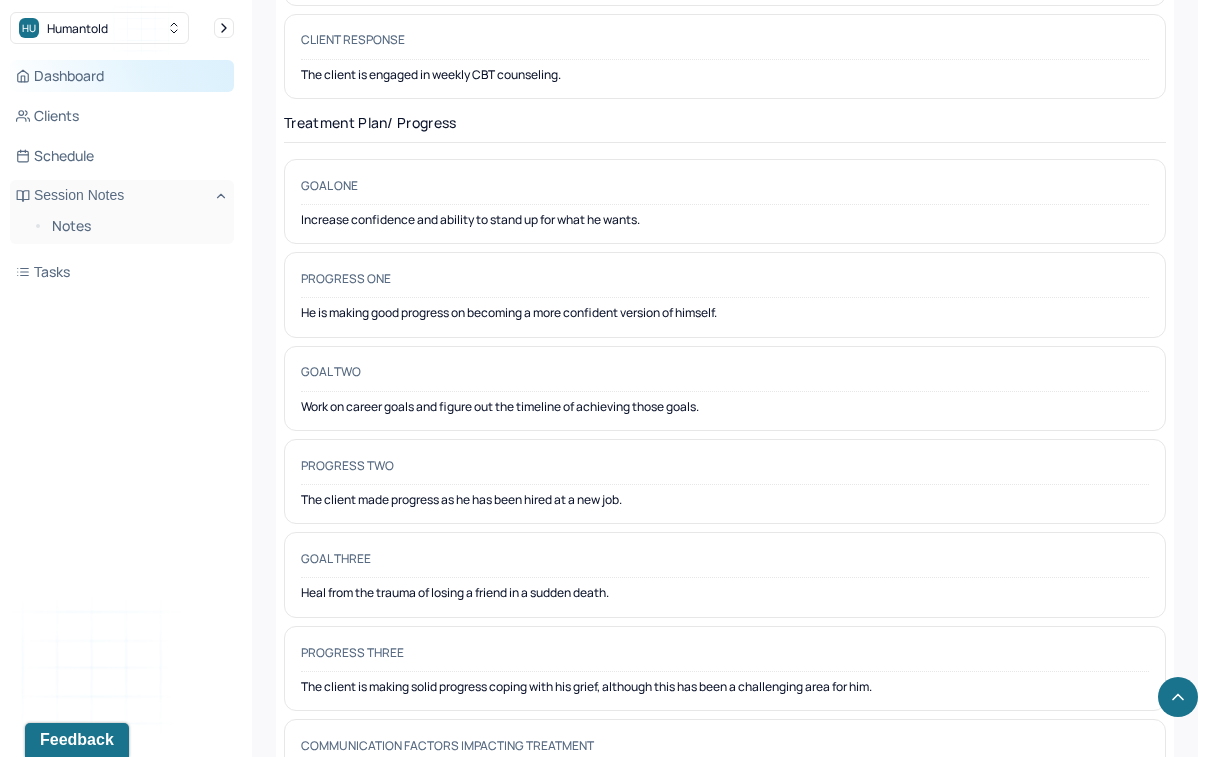 click on "Dashboard" at bounding box center (122, 76) 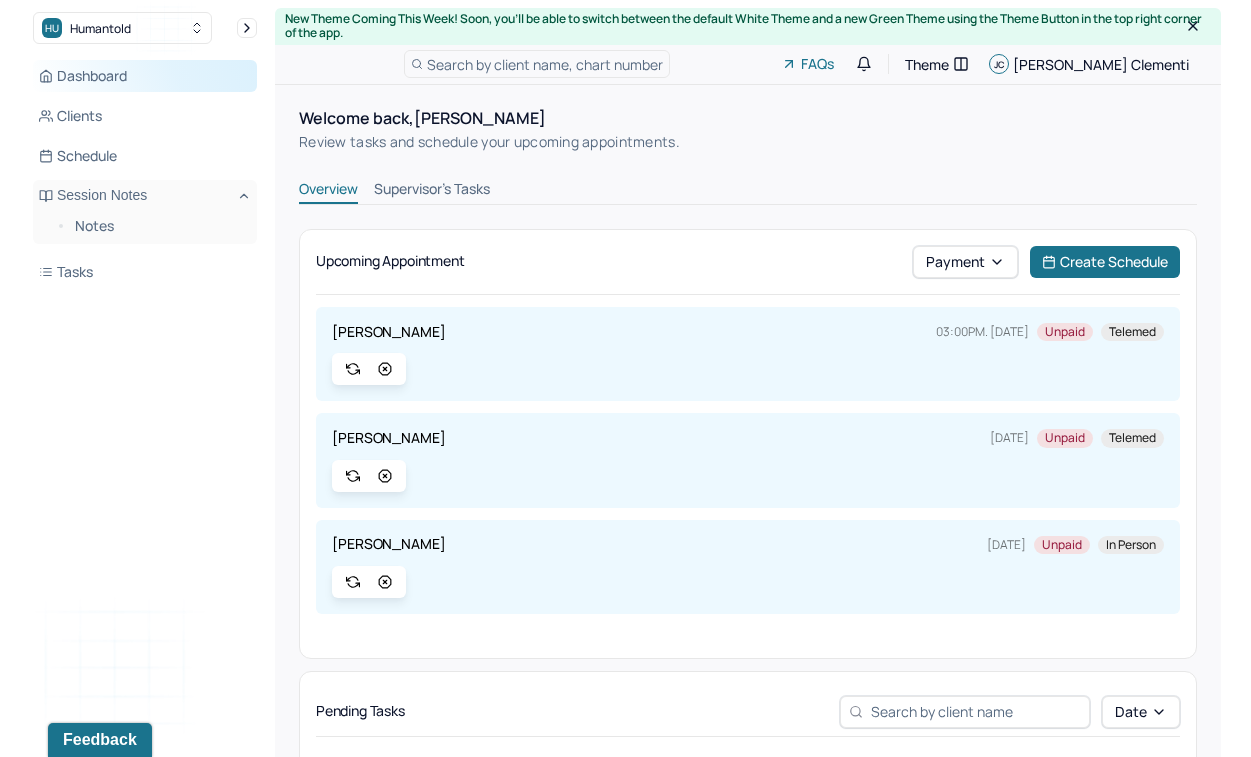 scroll, scrollTop: 0, scrollLeft: 0, axis: both 